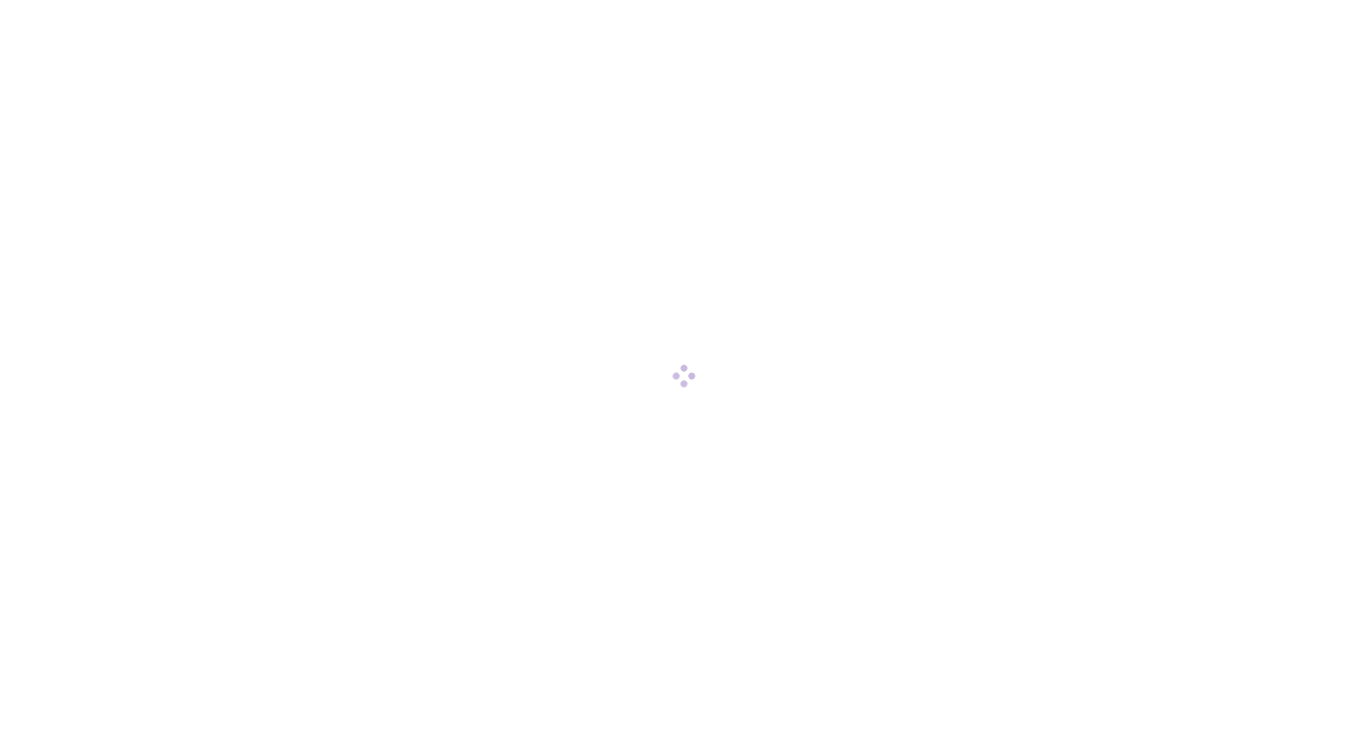 scroll, scrollTop: 0, scrollLeft: 0, axis: both 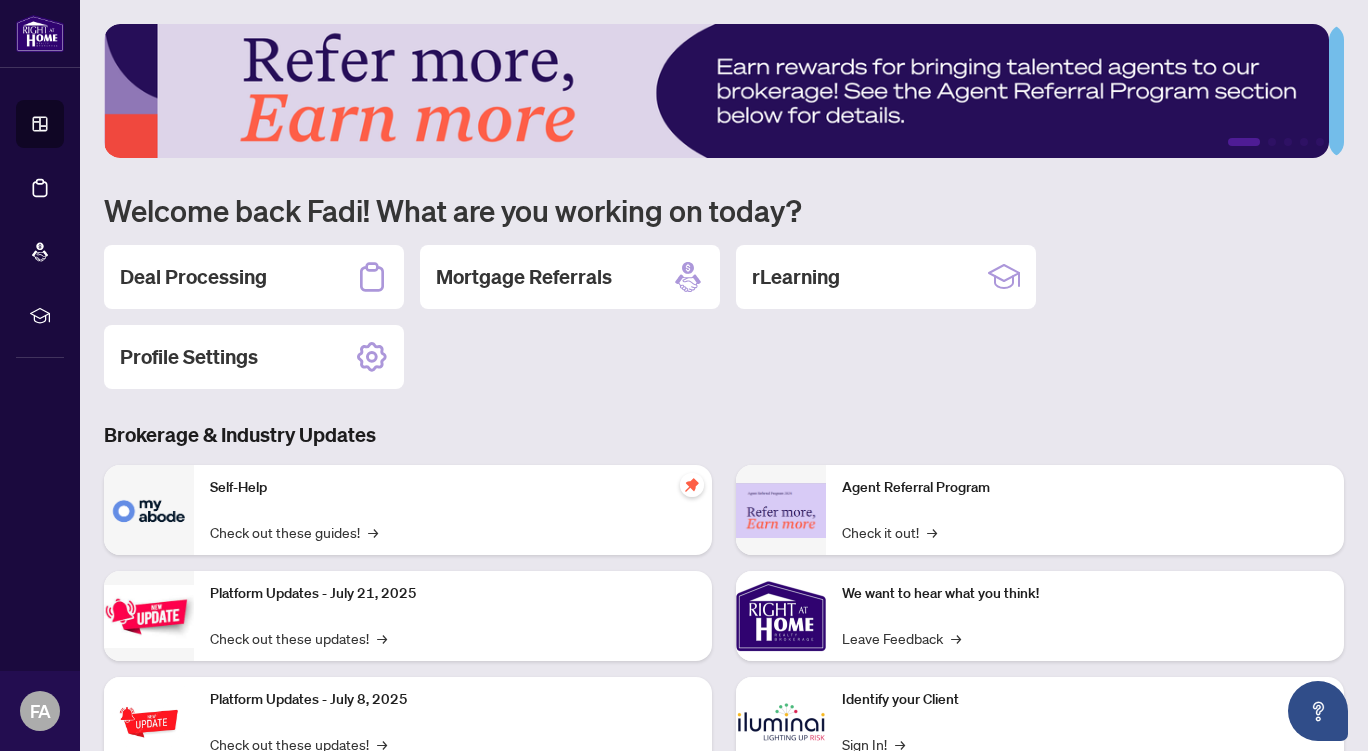 click on "Deal Processing" at bounding box center (193, 277) 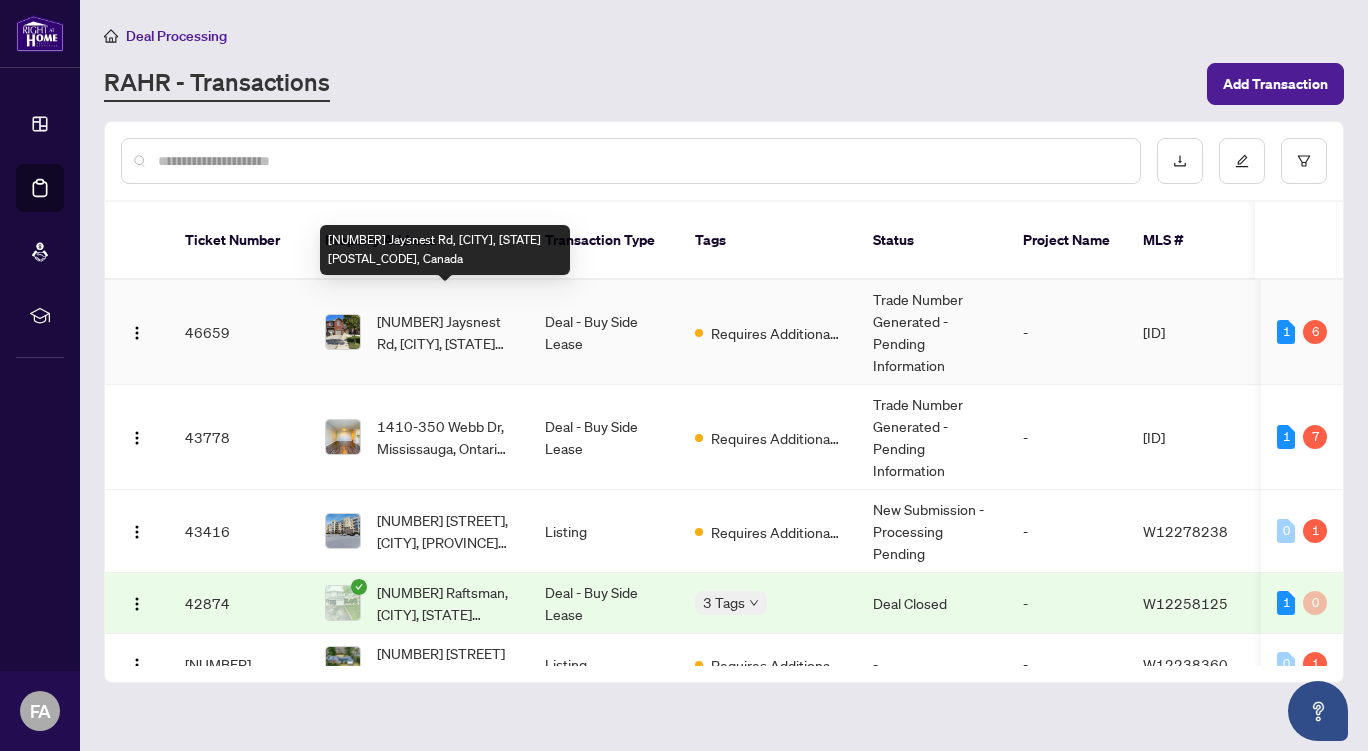 click on "[NUMBER] Jaysnest Rd, [CITY], [STATE] [POSTAL_CODE], Canada" at bounding box center [445, 332] 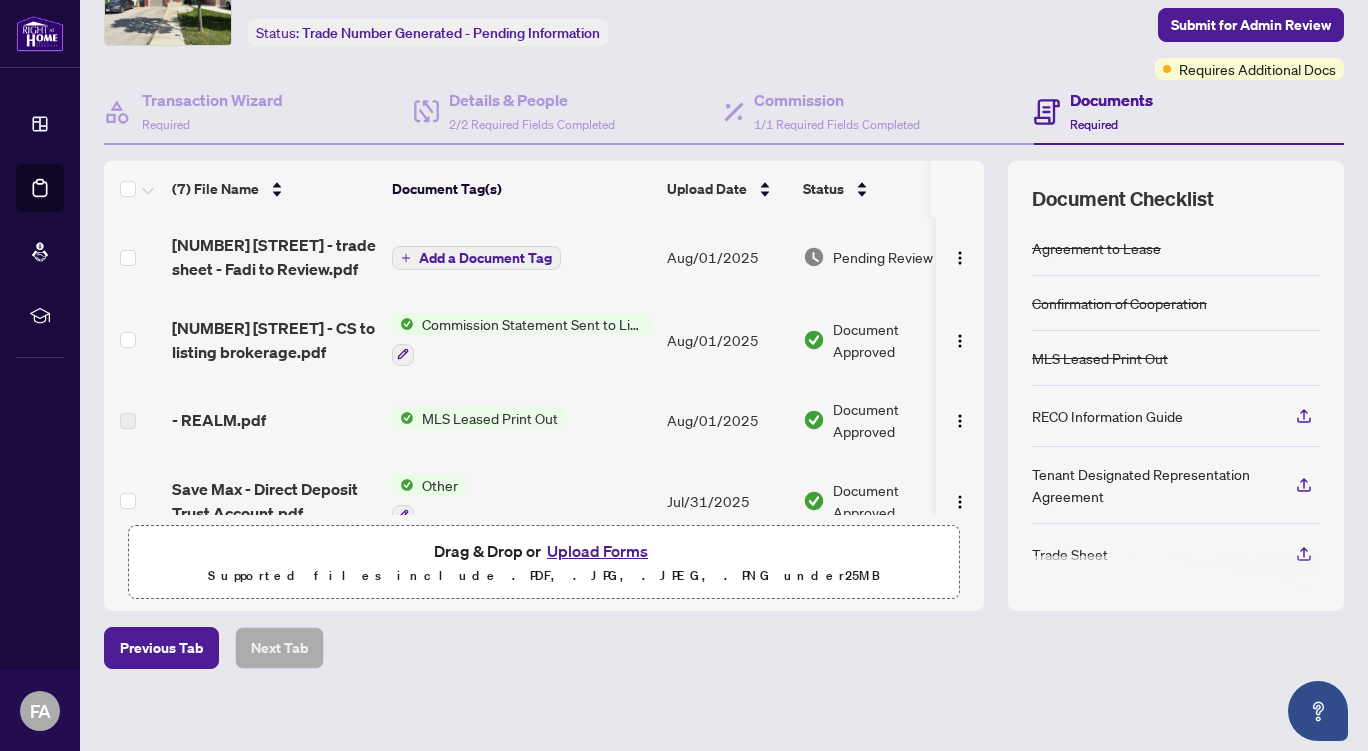 scroll, scrollTop: 123, scrollLeft: 0, axis: vertical 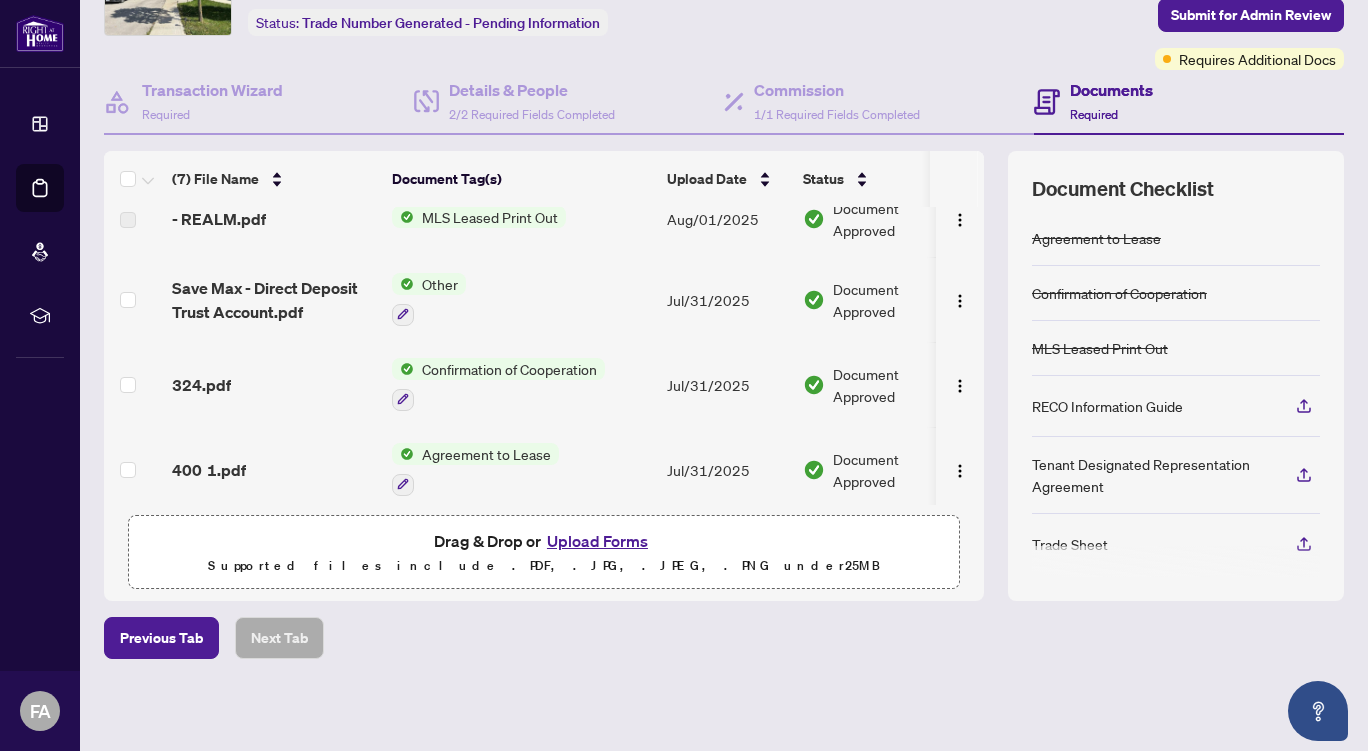 click on "Upload Forms" at bounding box center (597, 541) 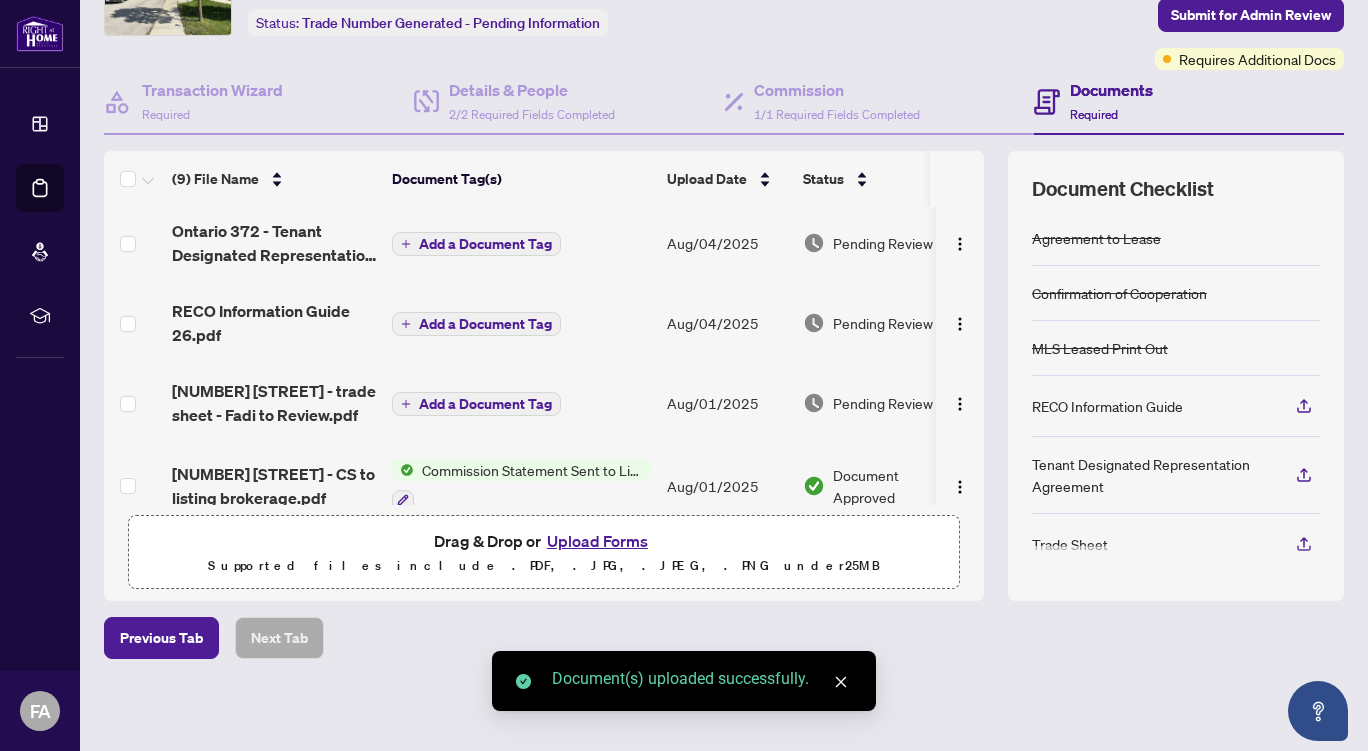 scroll, scrollTop: 0, scrollLeft: 0, axis: both 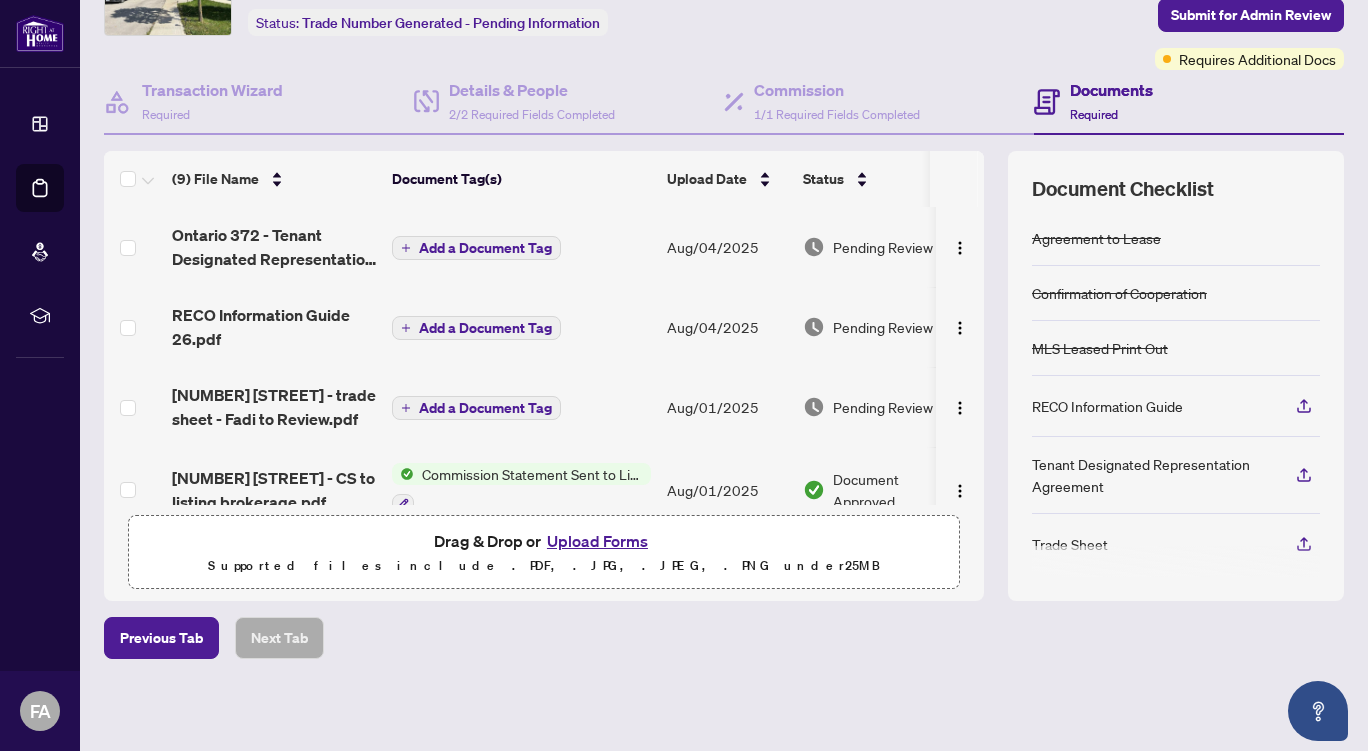 click on "Add a Document Tag" at bounding box center (485, 248) 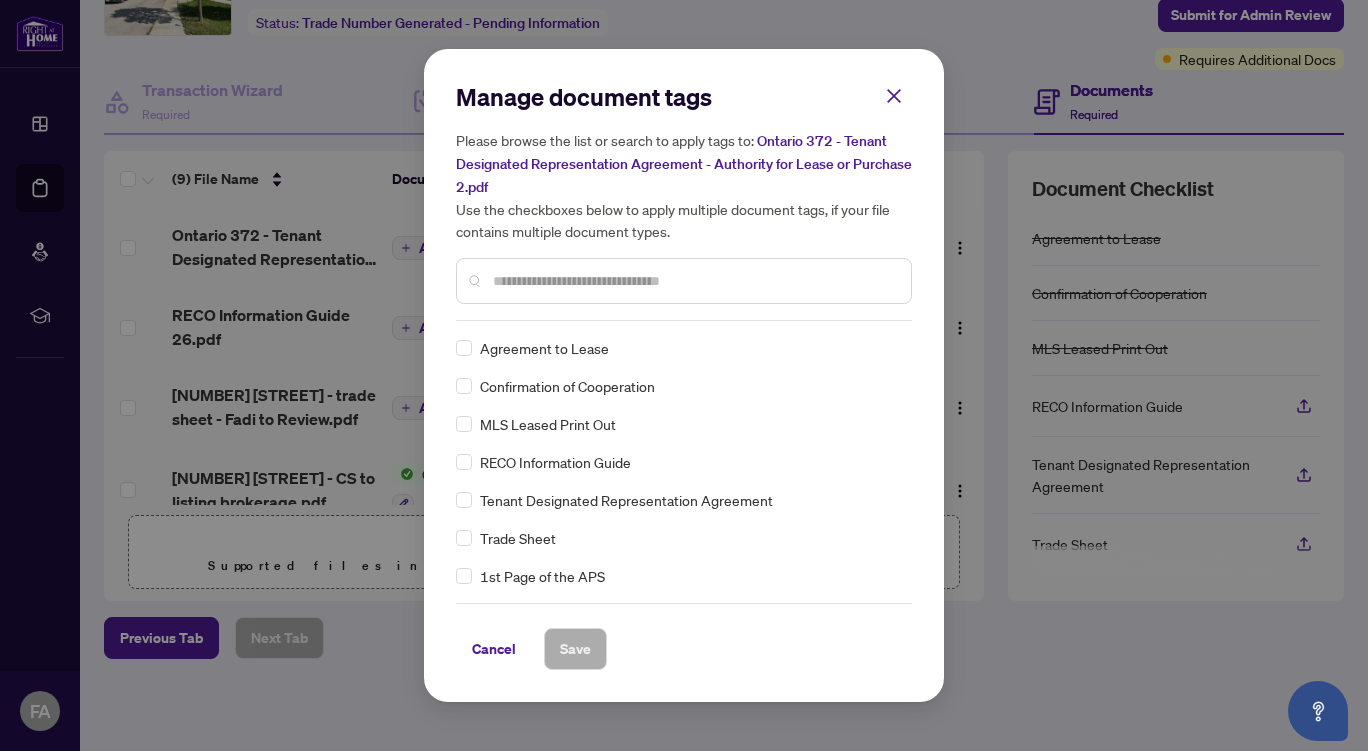 click at bounding box center (694, 281) 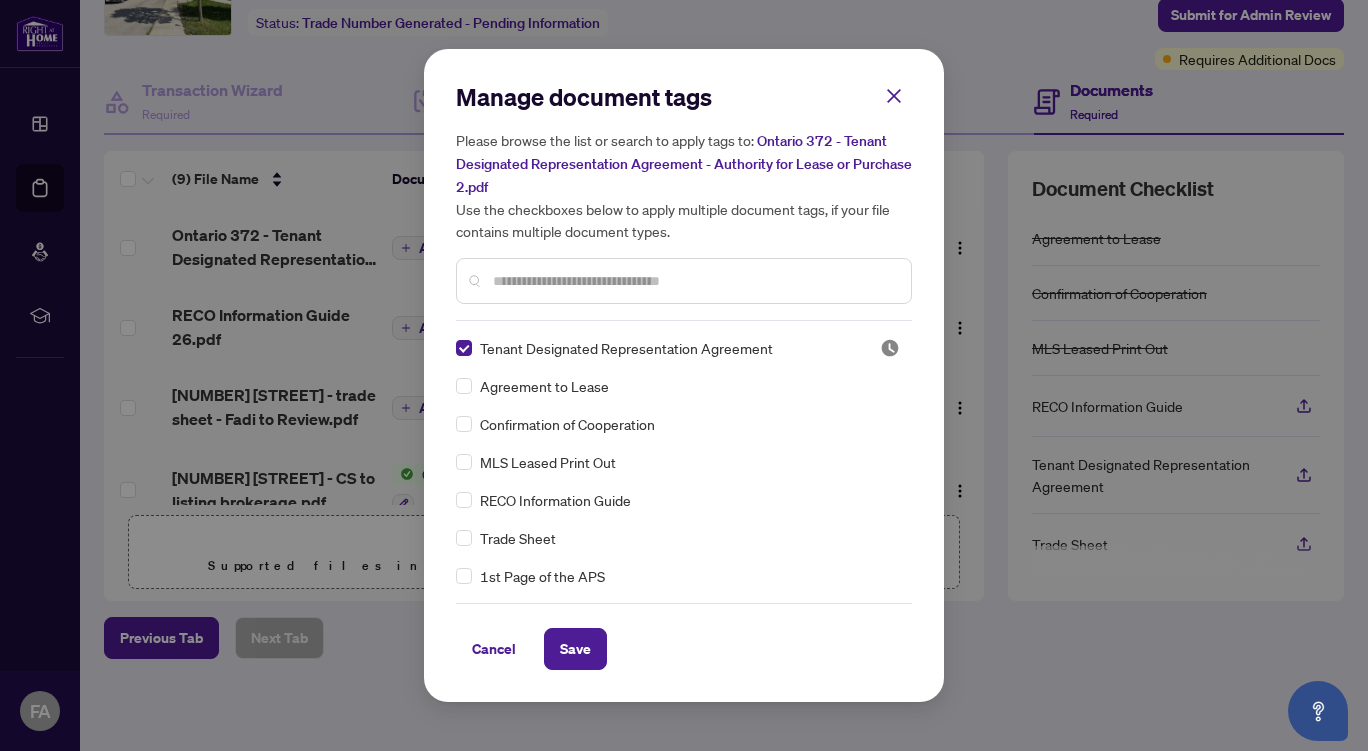 click on "Save" at bounding box center (575, 649) 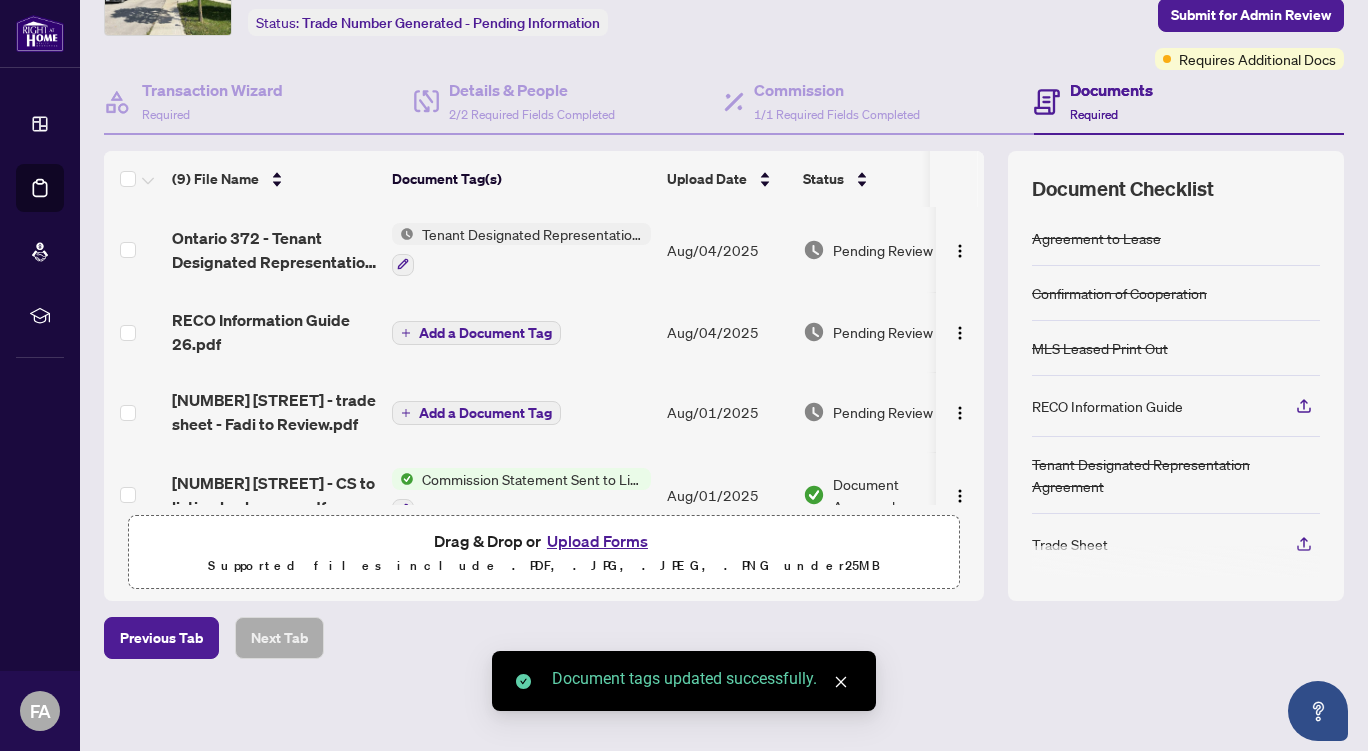 click on "Add a Document Tag" at bounding box center [485, 333] 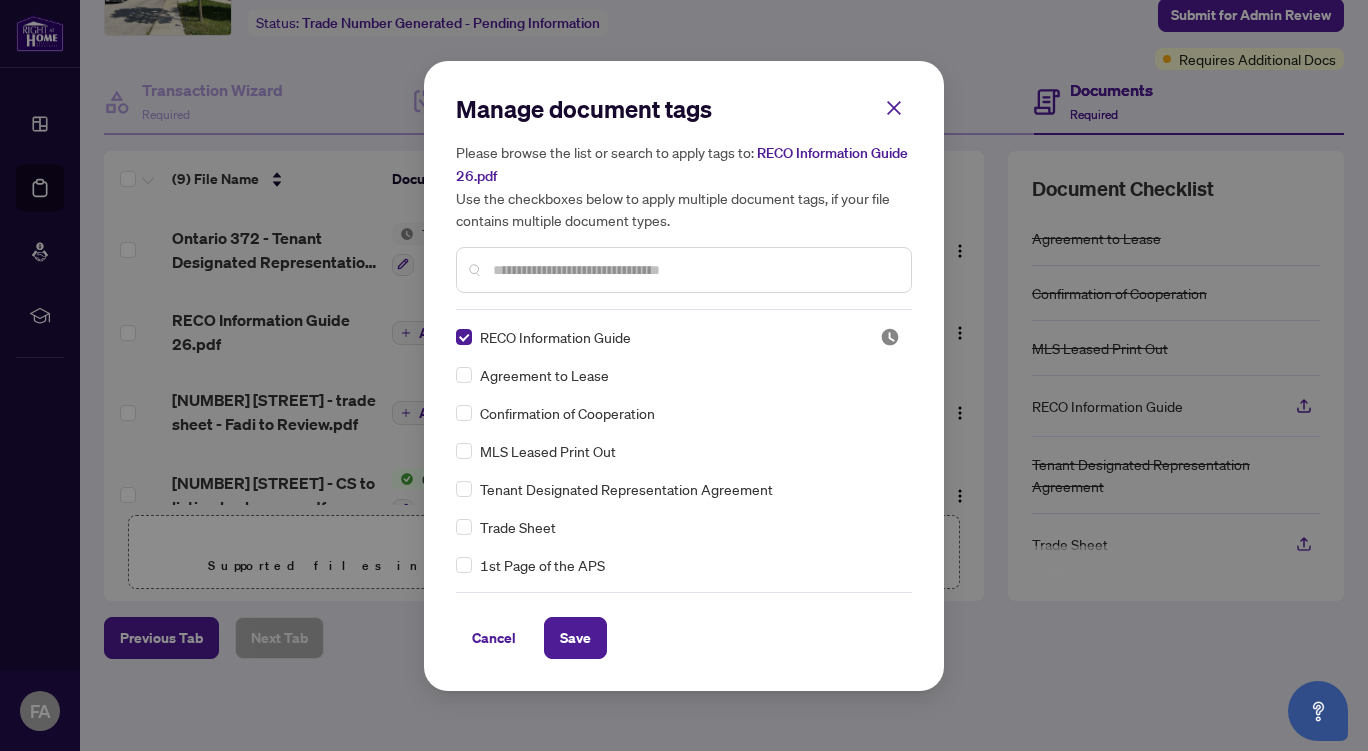 click on "Save" at bounding box center [575, 638] 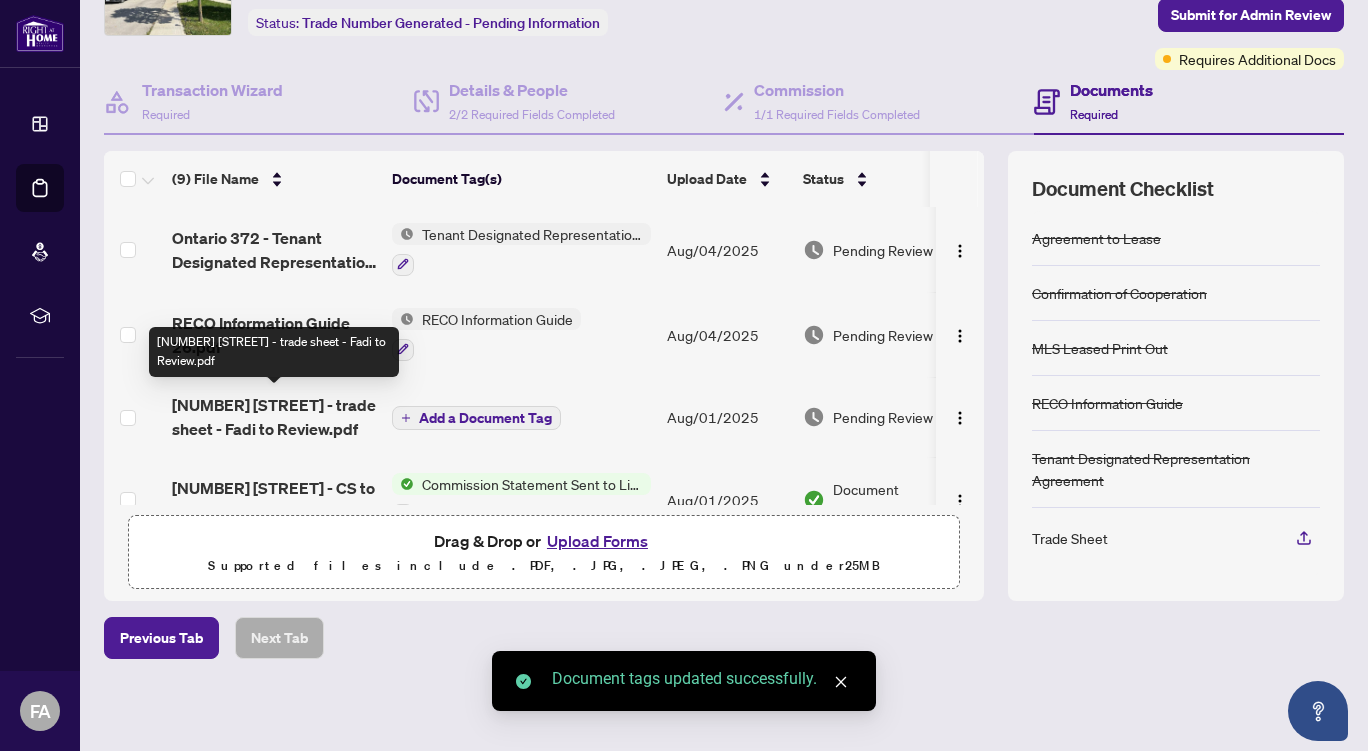 click on "[NUMBER] [STREET] - trade sheet - Fadi to Review.pdf" at bounding box center (274, 417) 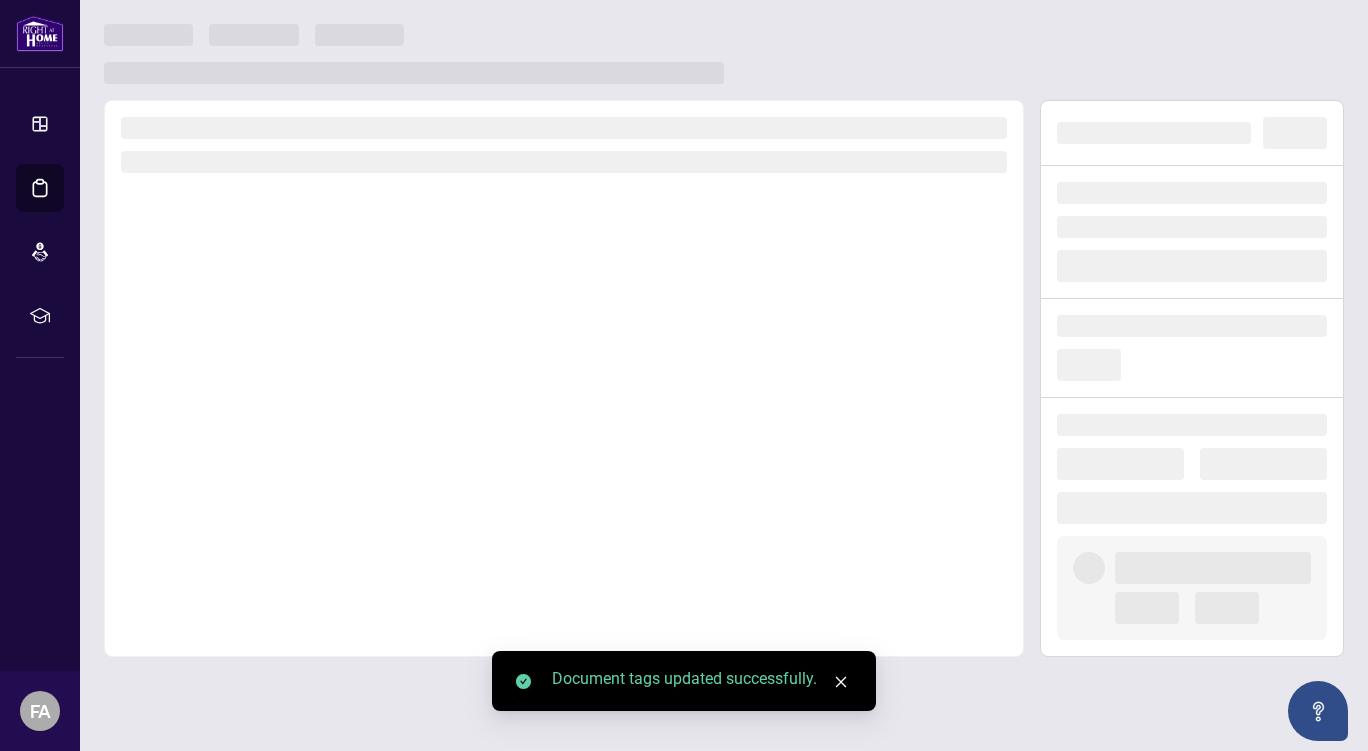 scroll, scrollTop: 0, scrollLeft: 0, axis: both 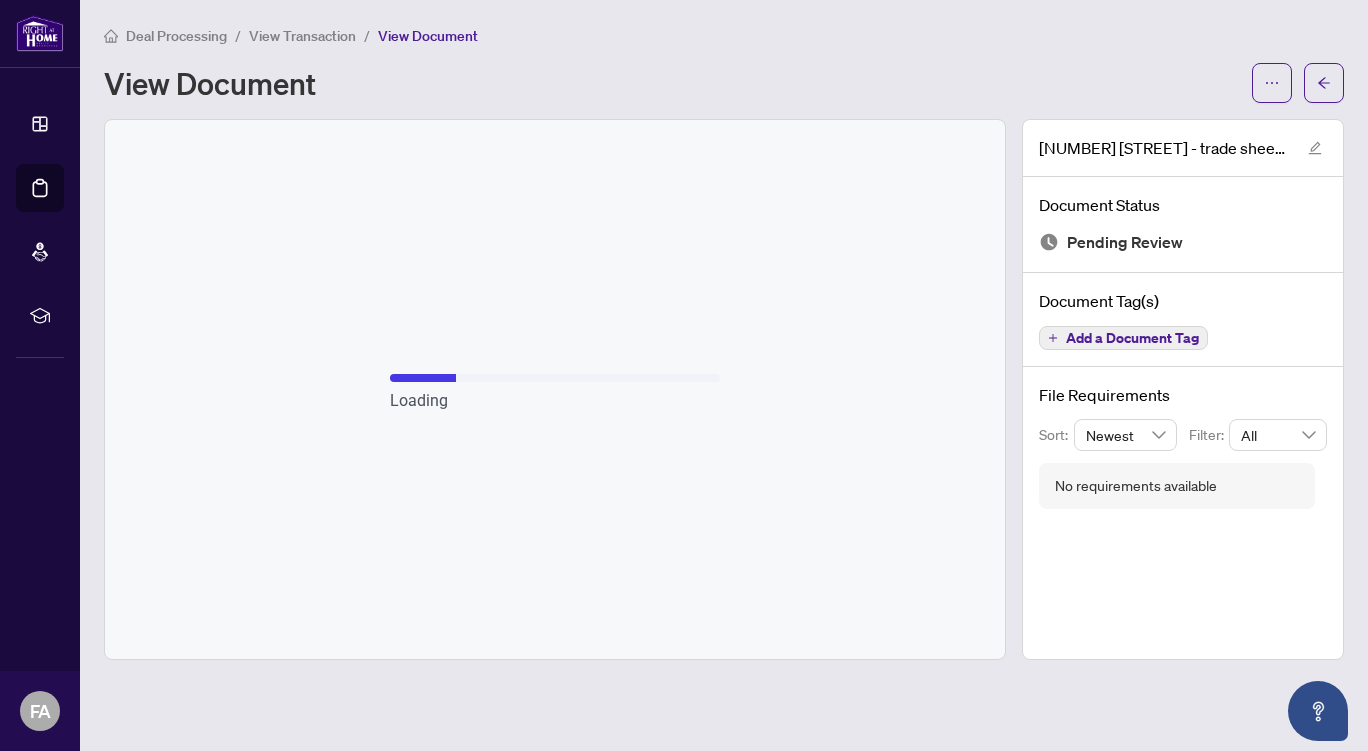 click 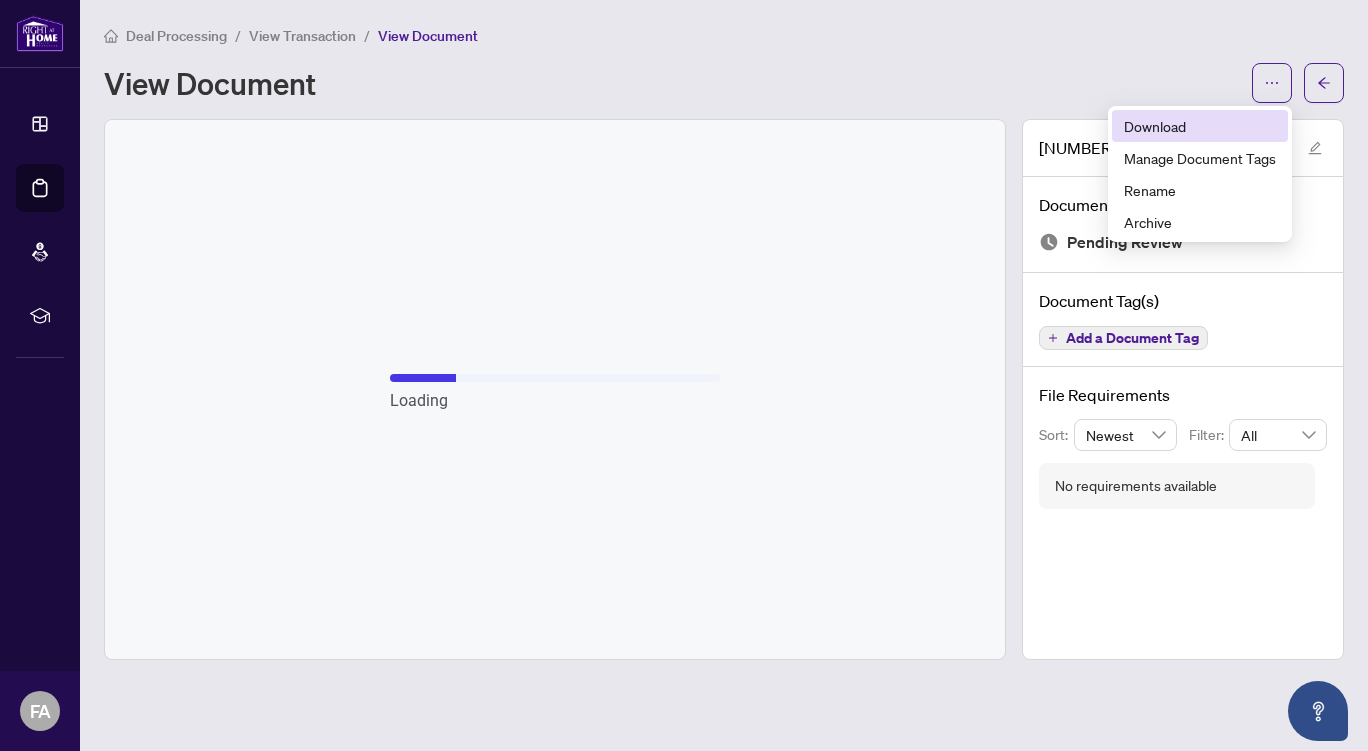 click on "Download" at bounding box center [1200, 126] 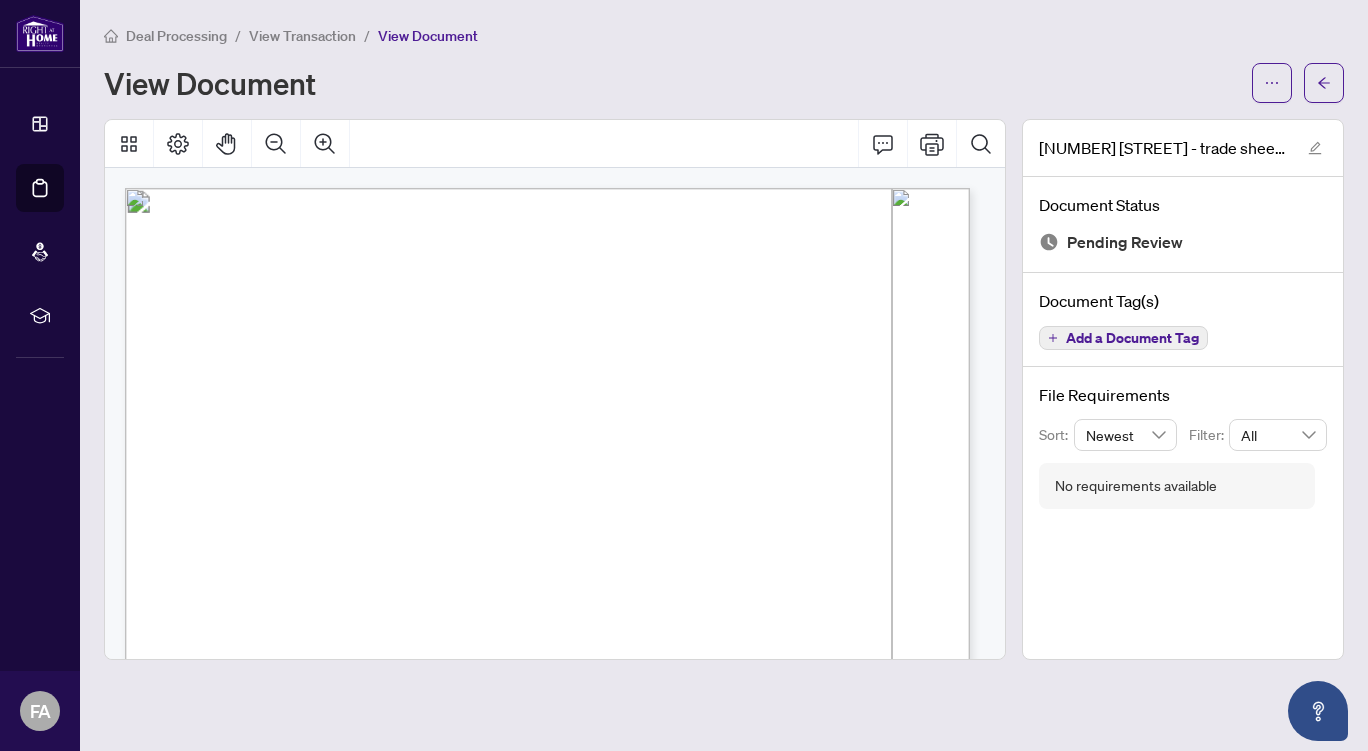 click at bounding box center (1324, 83) 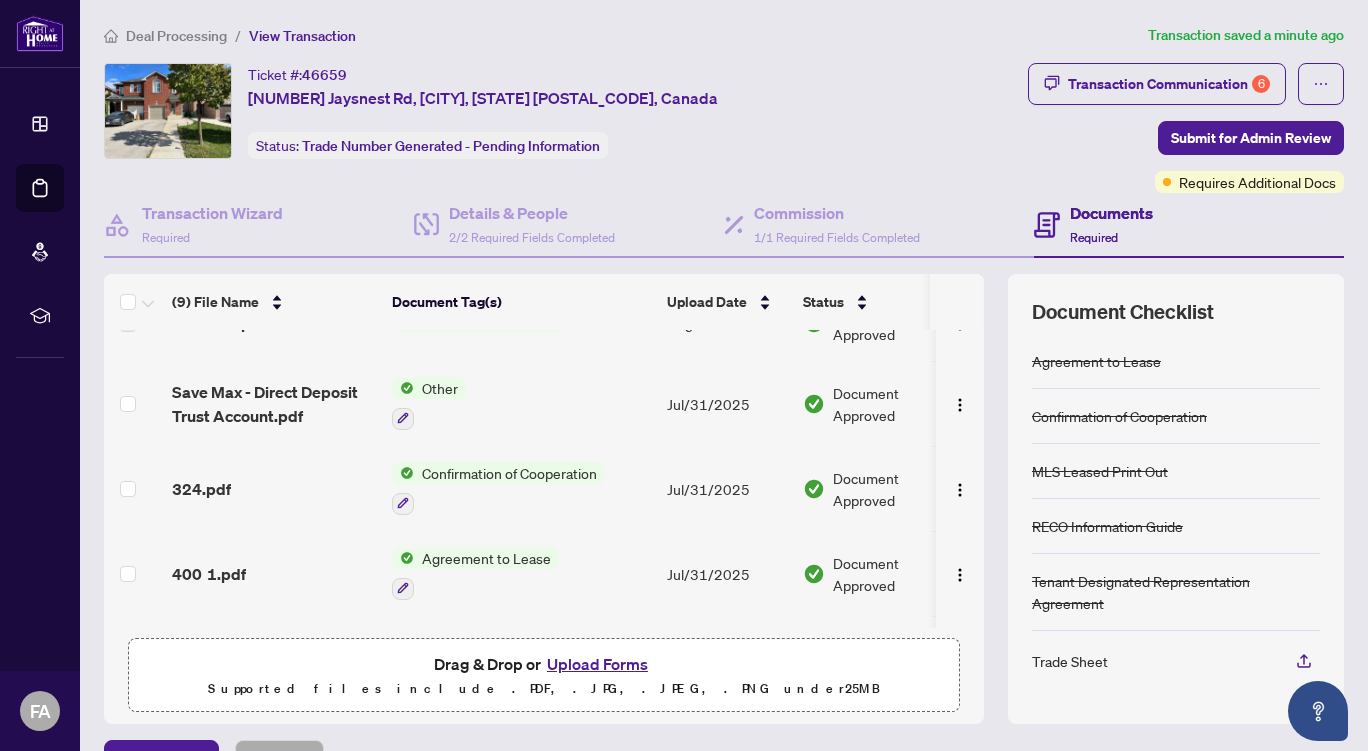 scroll, scrollTop: 453, scrollLeft: 0, axis: vertical 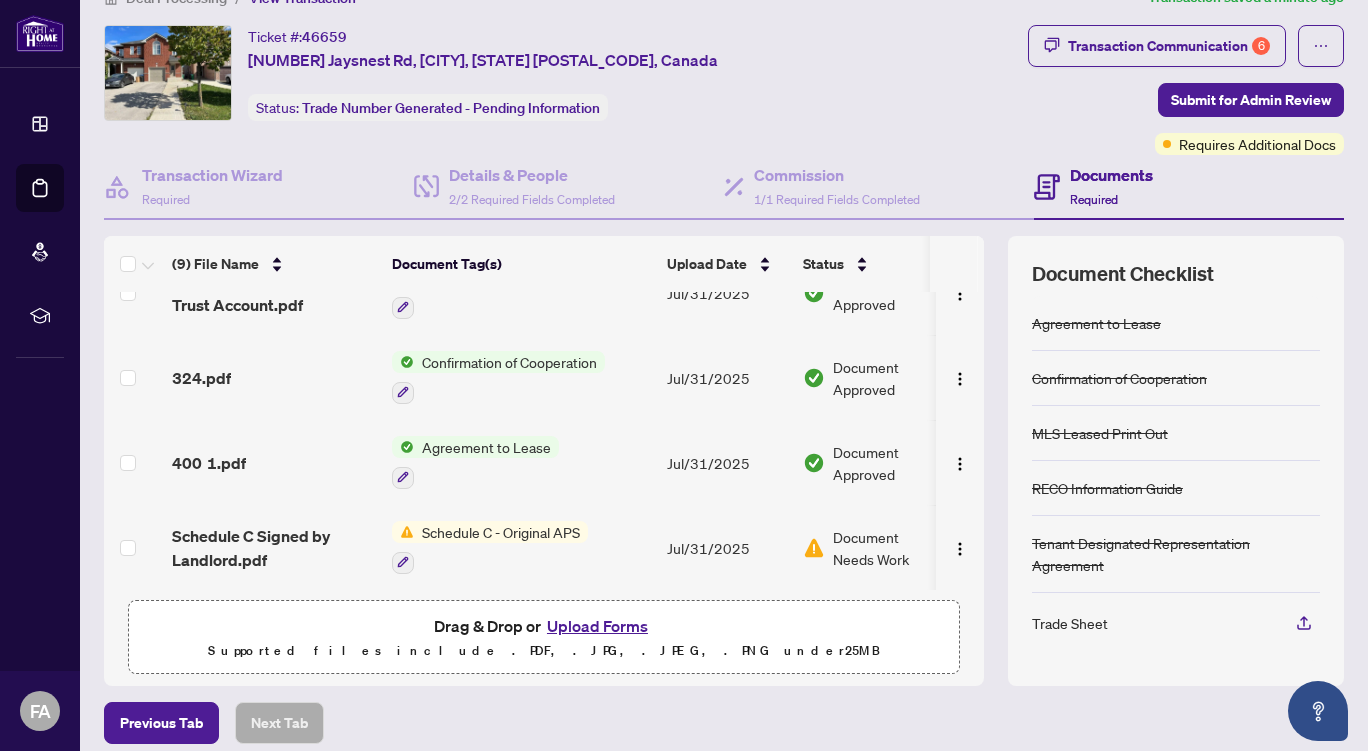 click on "Upload Forms" at bounding box center [597, 626] 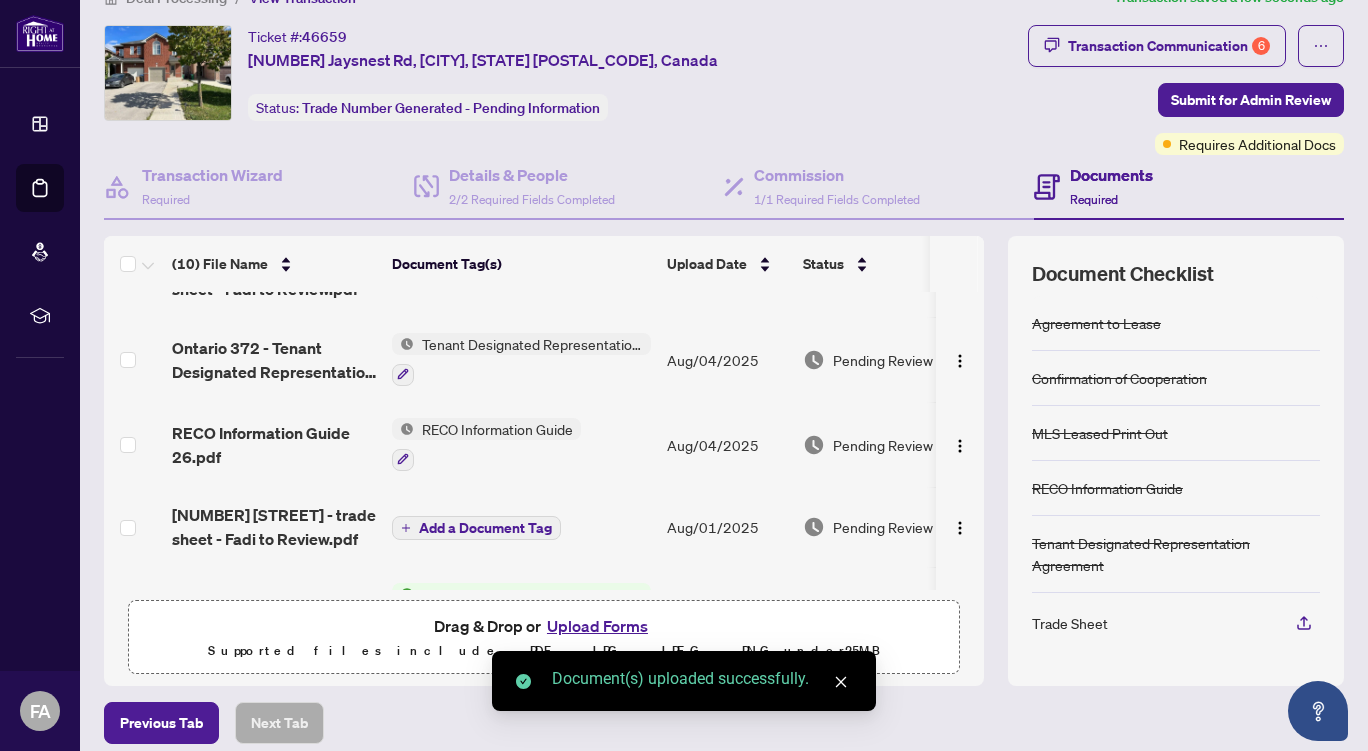 scroll, scrollTop: 0, scrollLeft: 0, axis: both 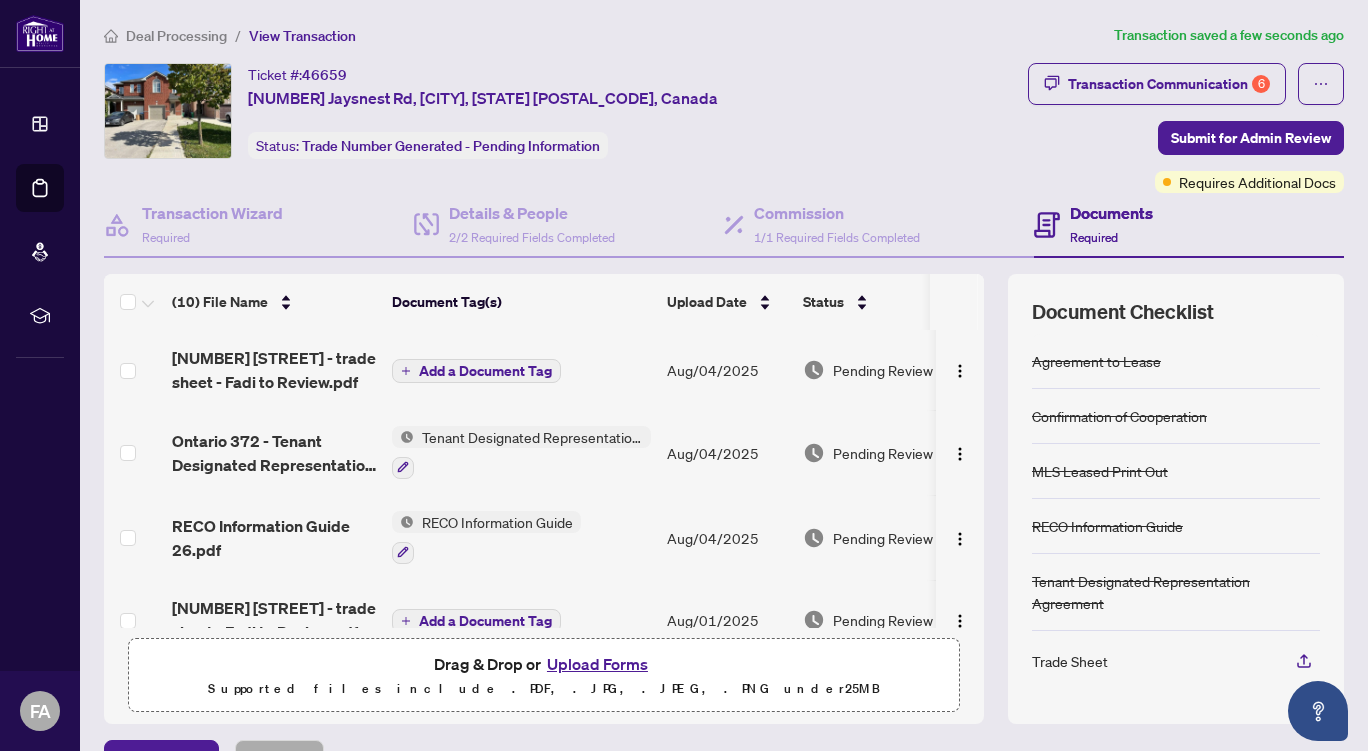click on "Add a Document Tag" at bounding box center (485, 371) 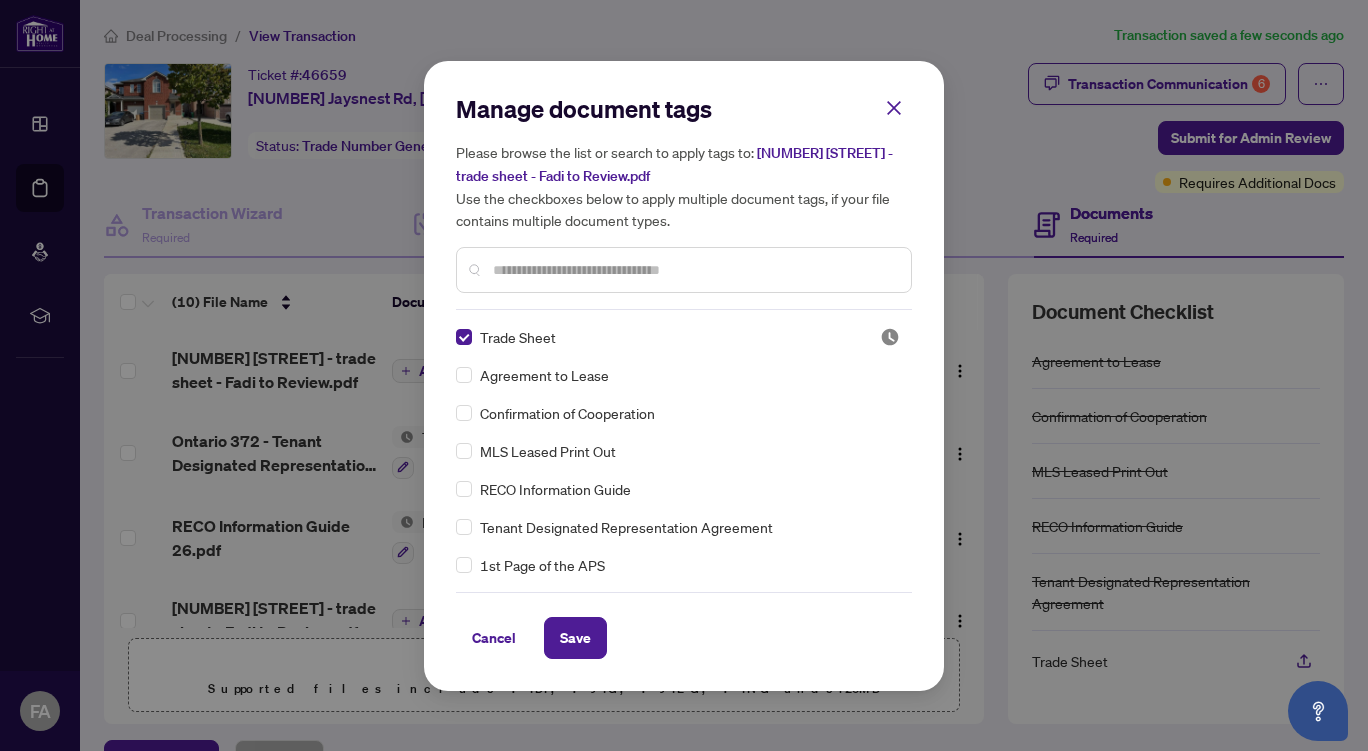 click on "Save" at bounding box center [575, 638] 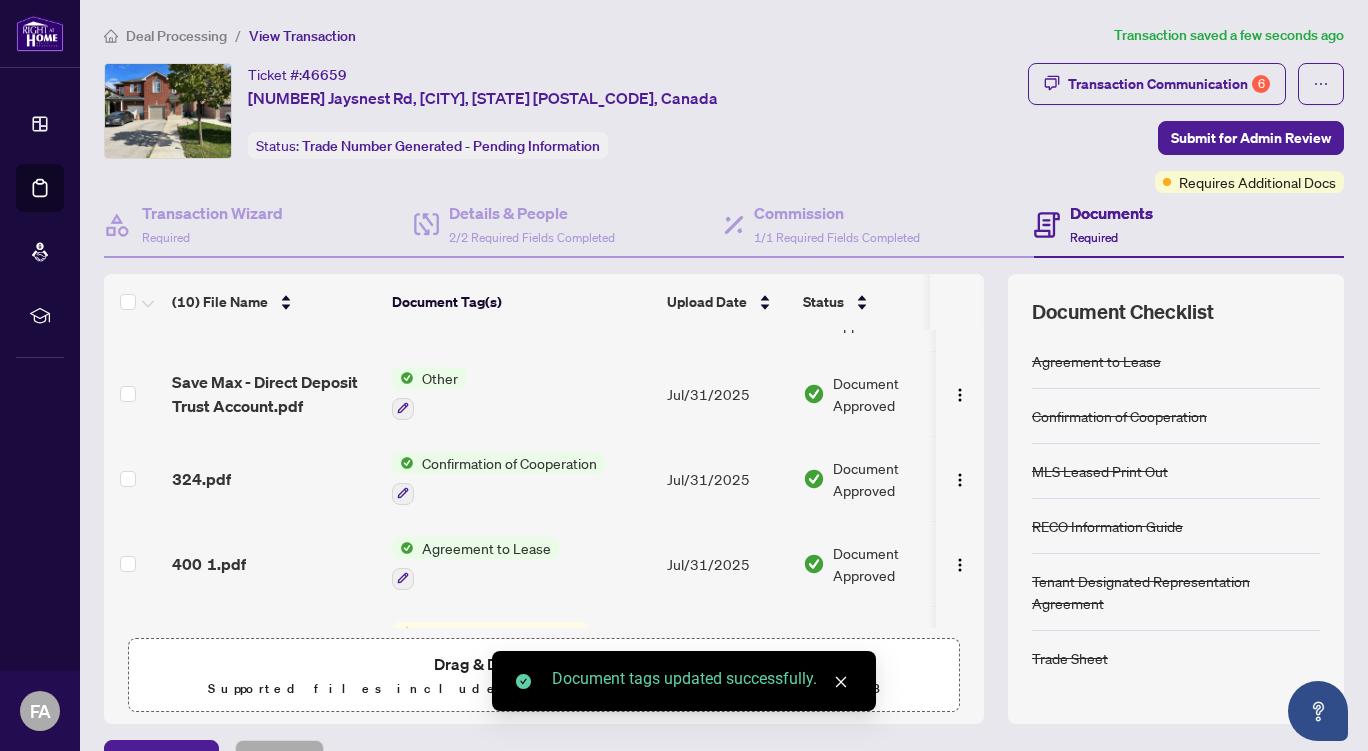 scroll, scrollTop: 537, scrollLeft: 0, axis: vertical 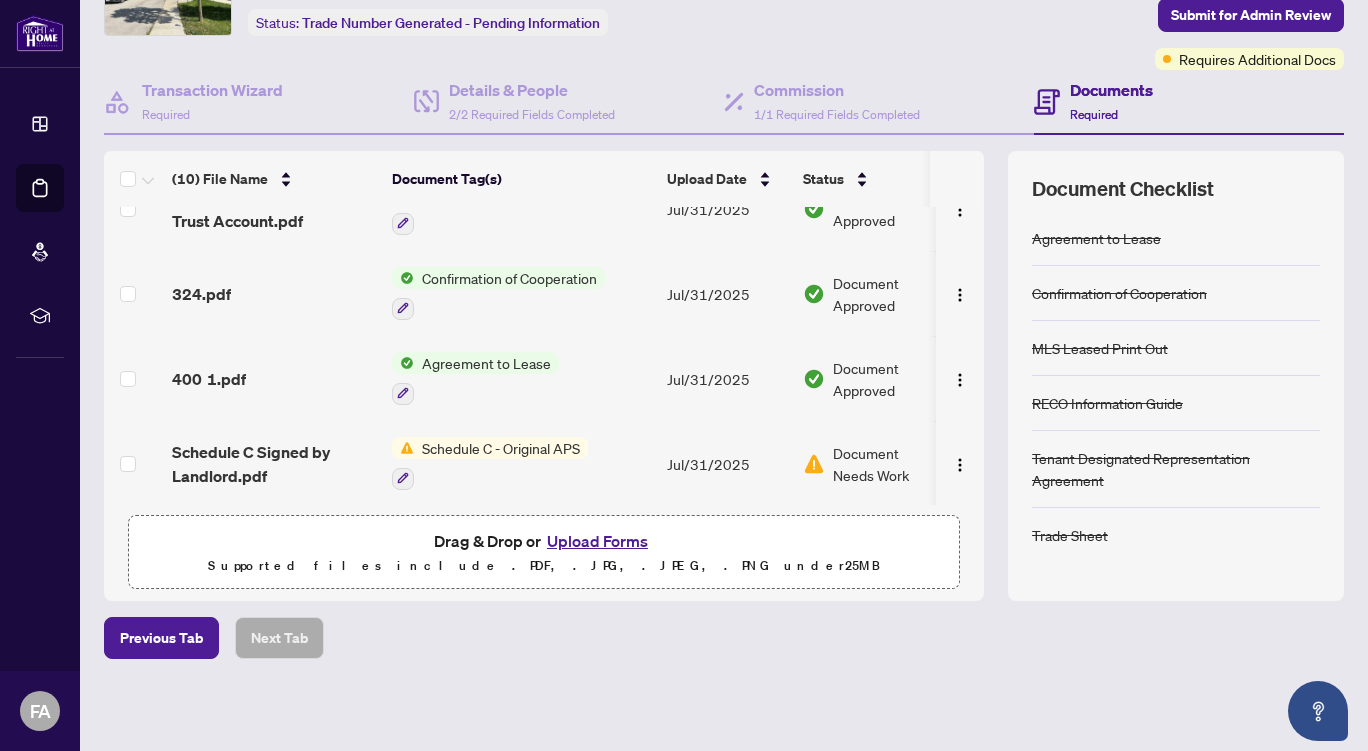 click on "Schedule C - Original APS" at bounding box center (501, 448) 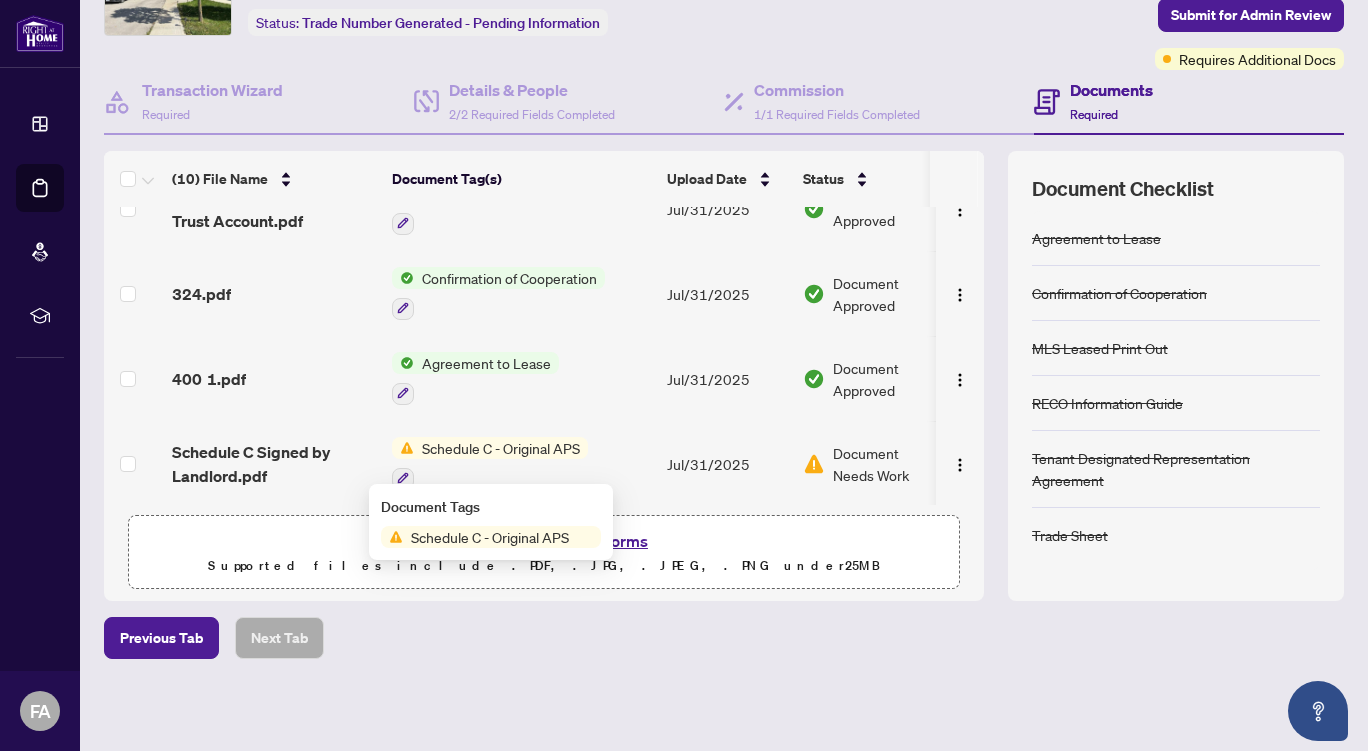 click on "Document Needs Work" at bounding box center [885, 464] 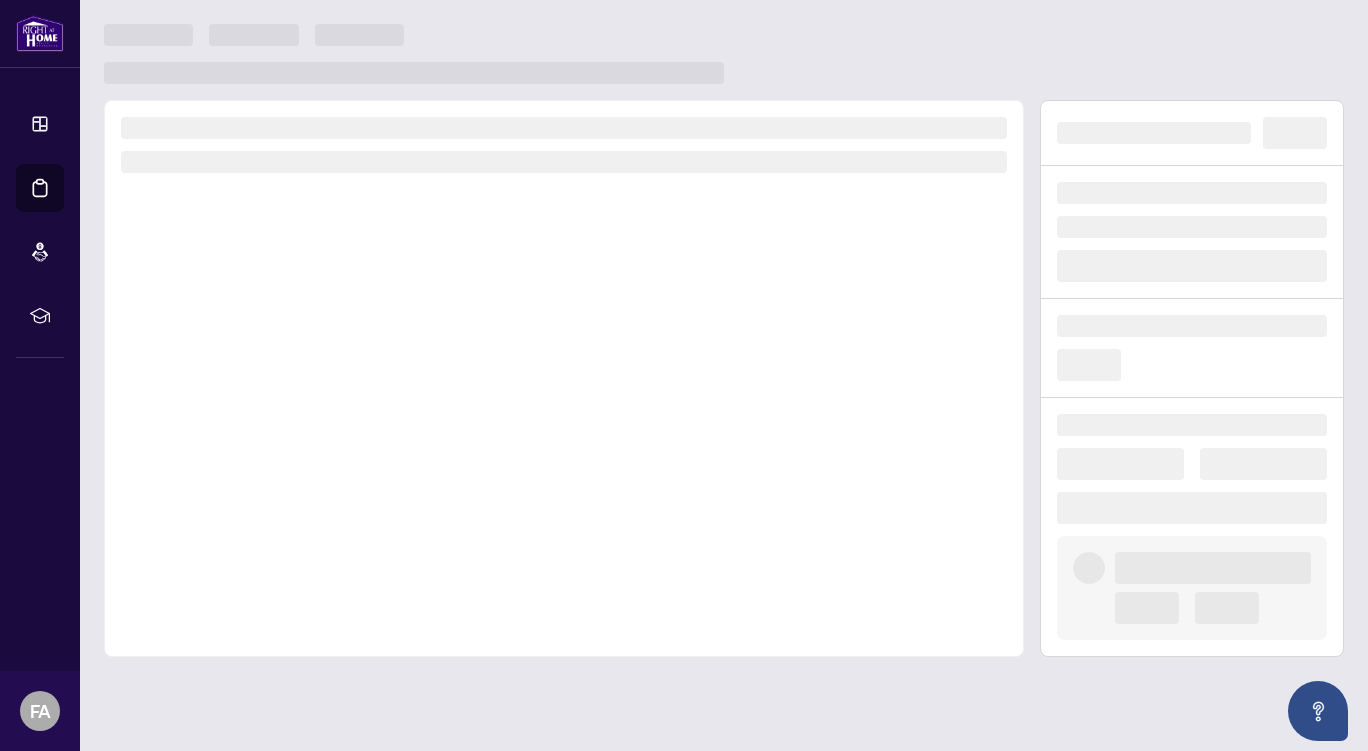 scroll, scrollTop: 0, scrollLeft: 0, axis: both 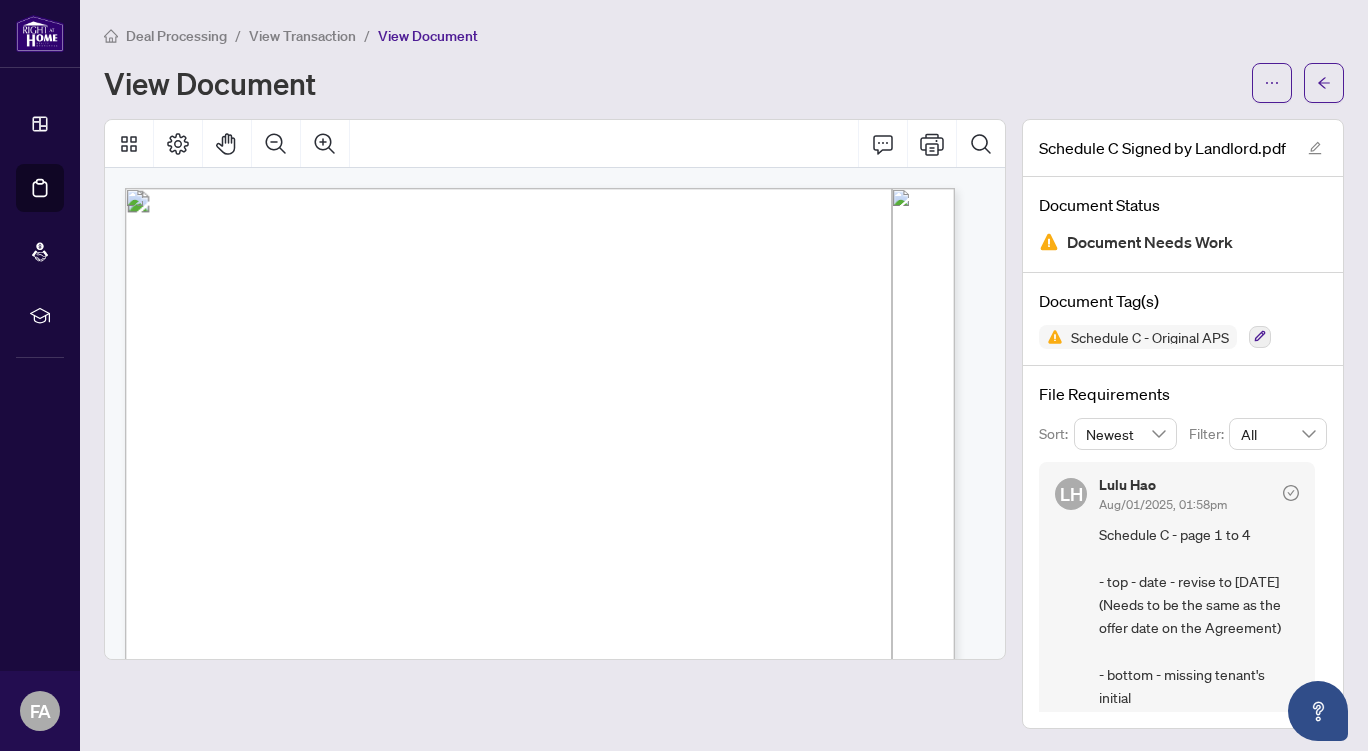 click 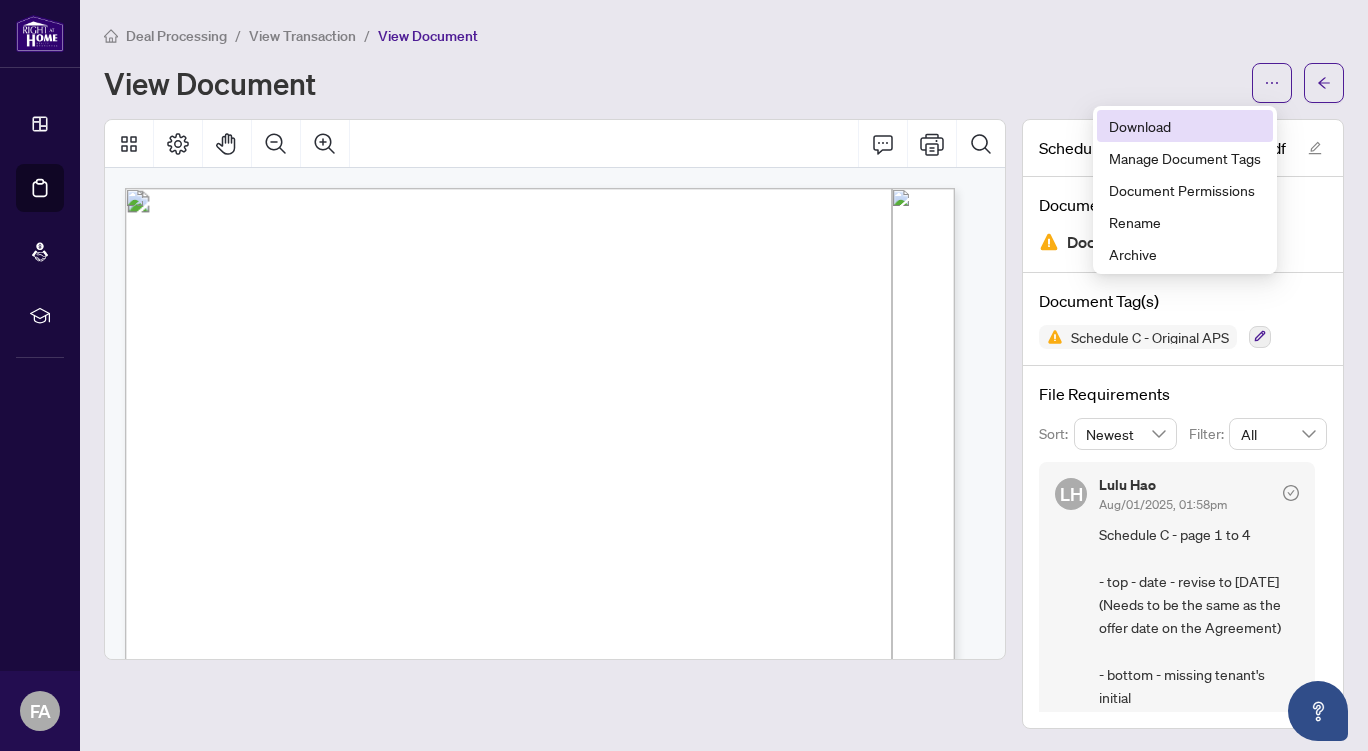 click on "Download" at bounding box center (1185, 126) 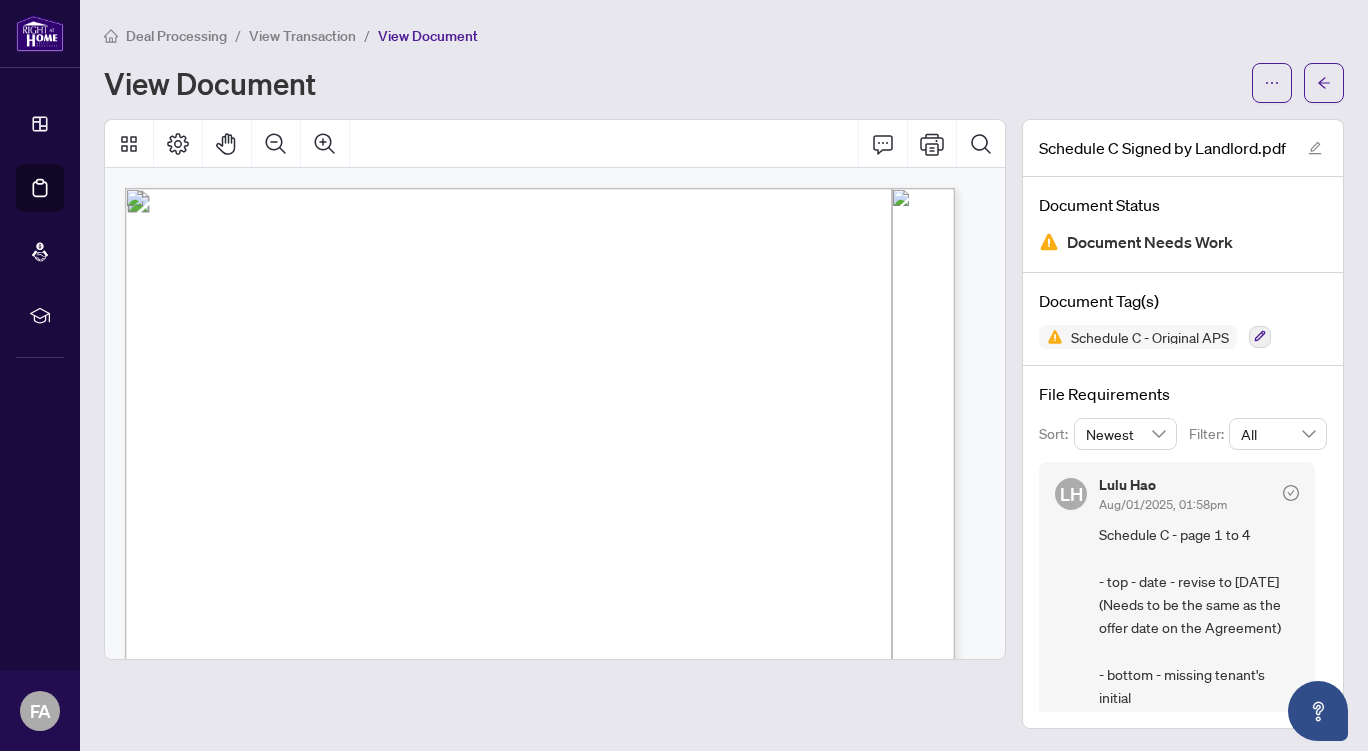 click 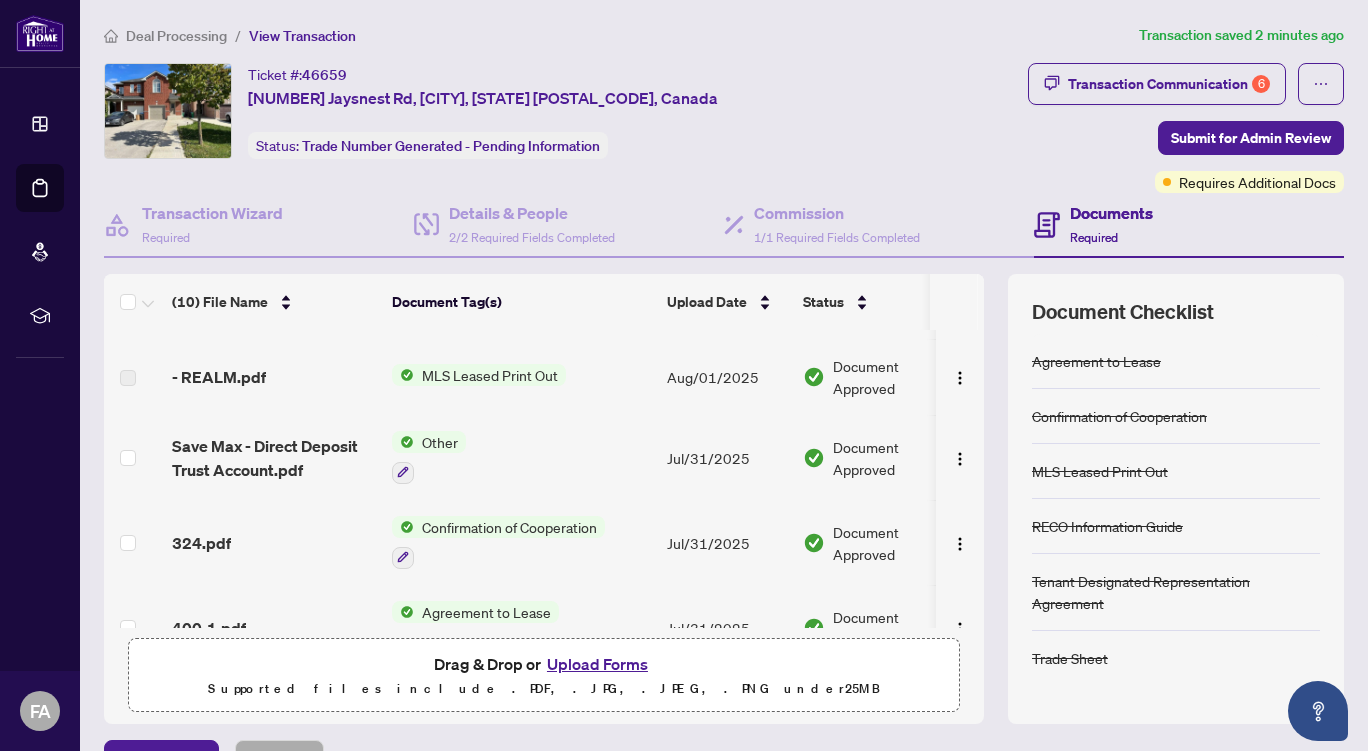 scroll, scrollTop: 537, scrollLeft: 0, axis: vertical 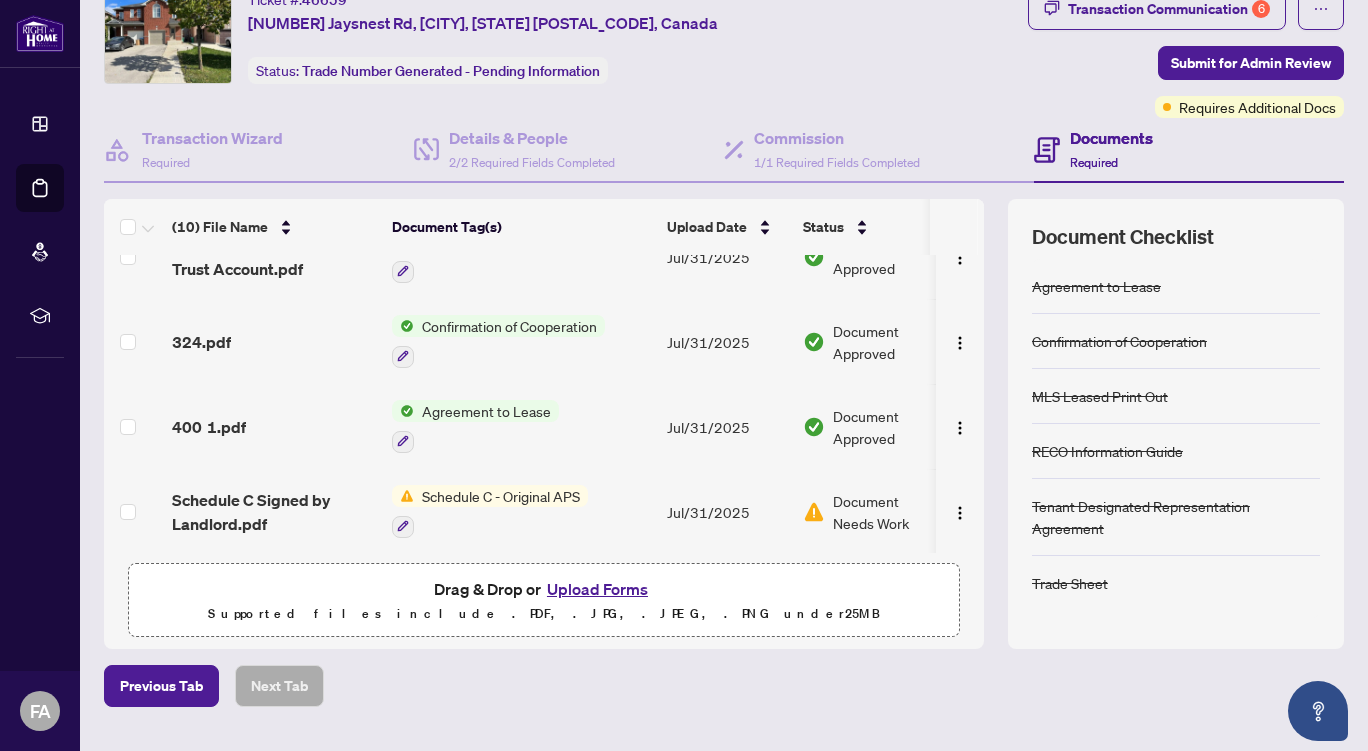 click on "Upload Forms" at bounding box center [597, 589] 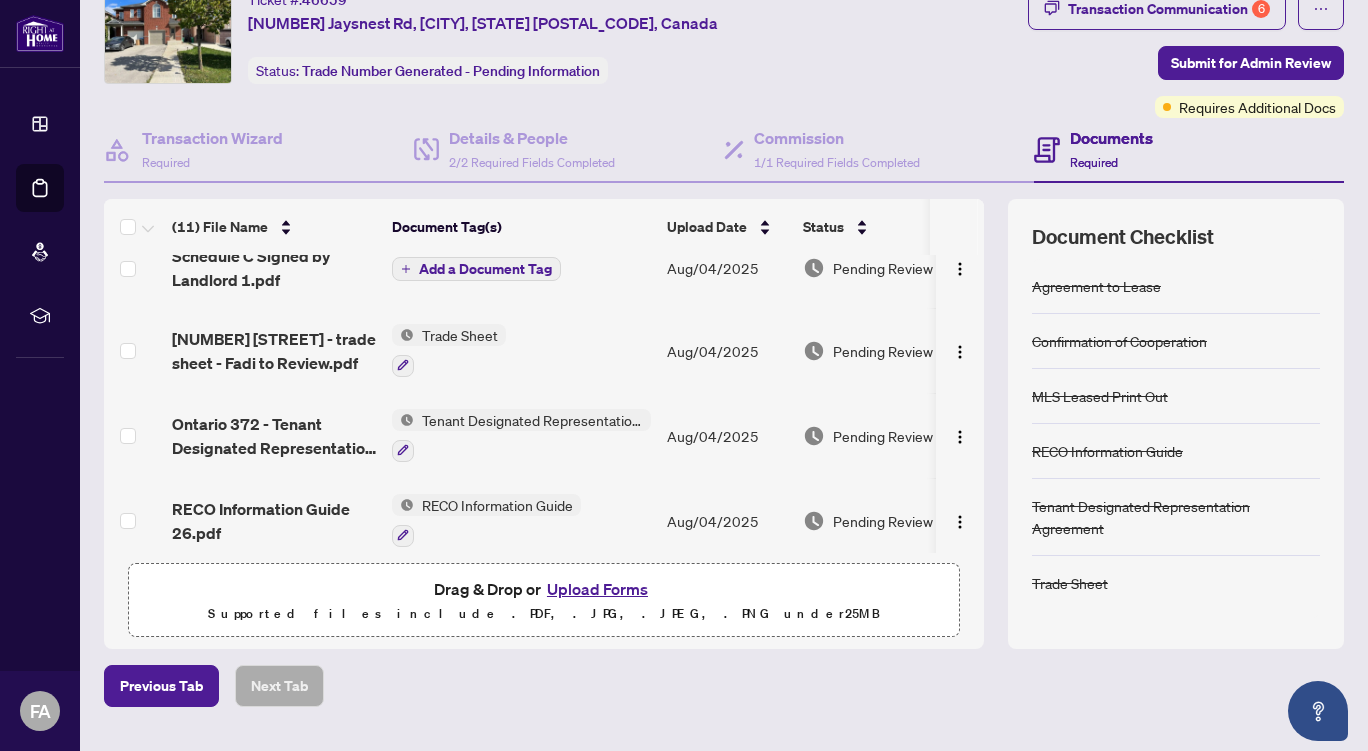 scroll, scrollTop: 0, scrollLeft: 0, axis: both 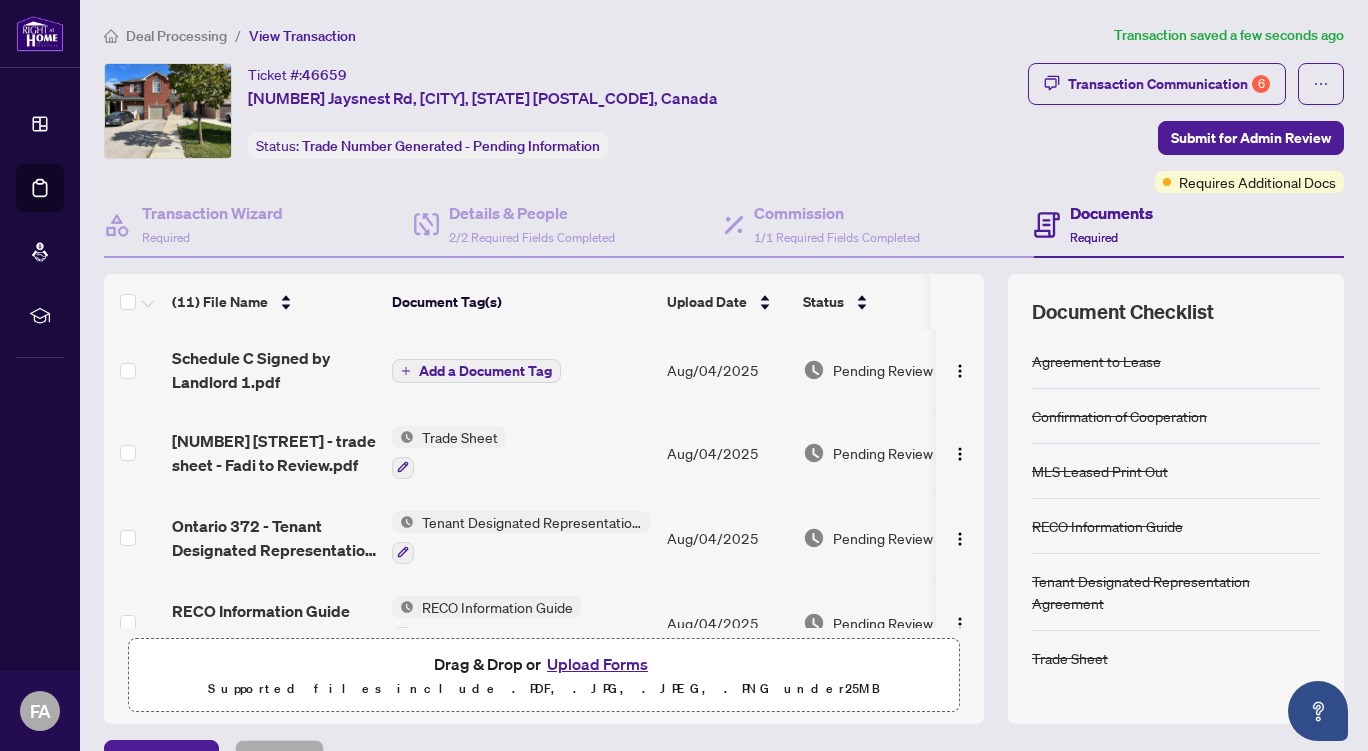 click on "Add a Document Tag" at bounding box center (485, 371) 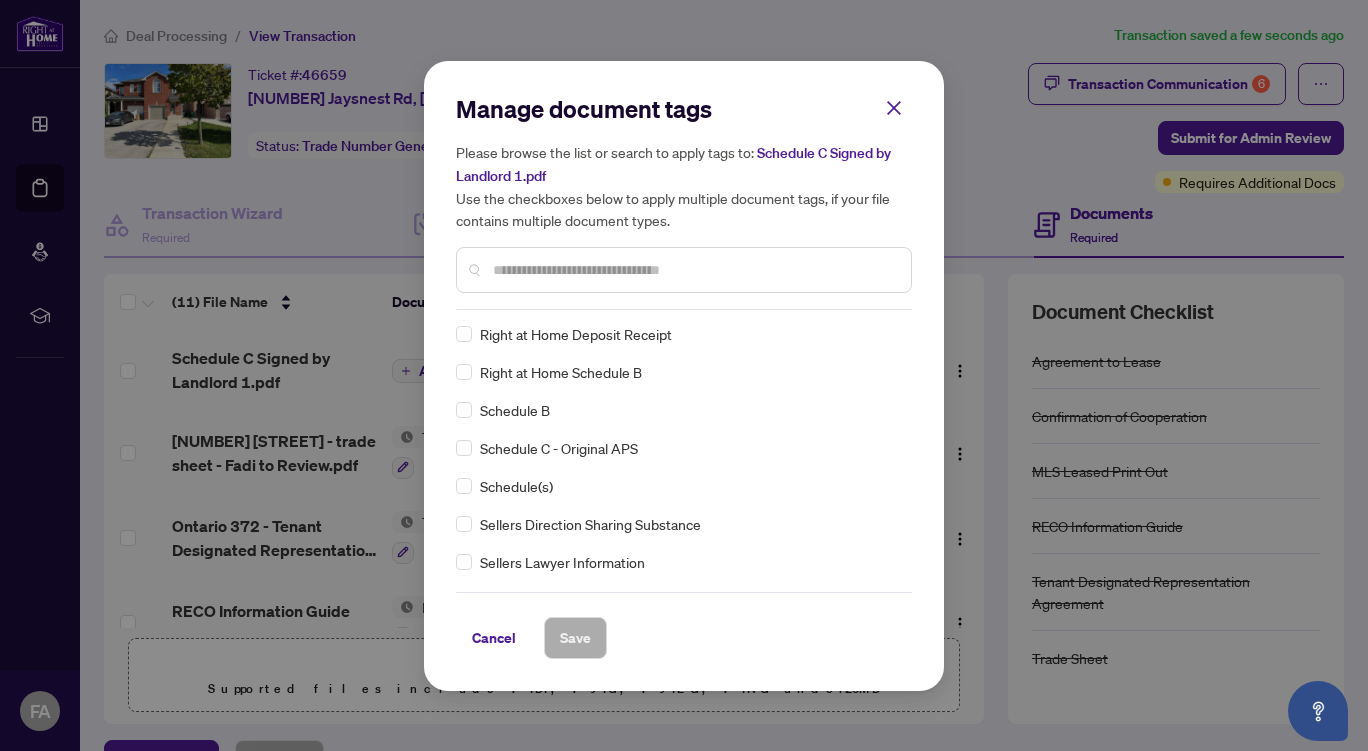scroll, scrollTop: 4145, scrollLeft: 0, axis: vertical 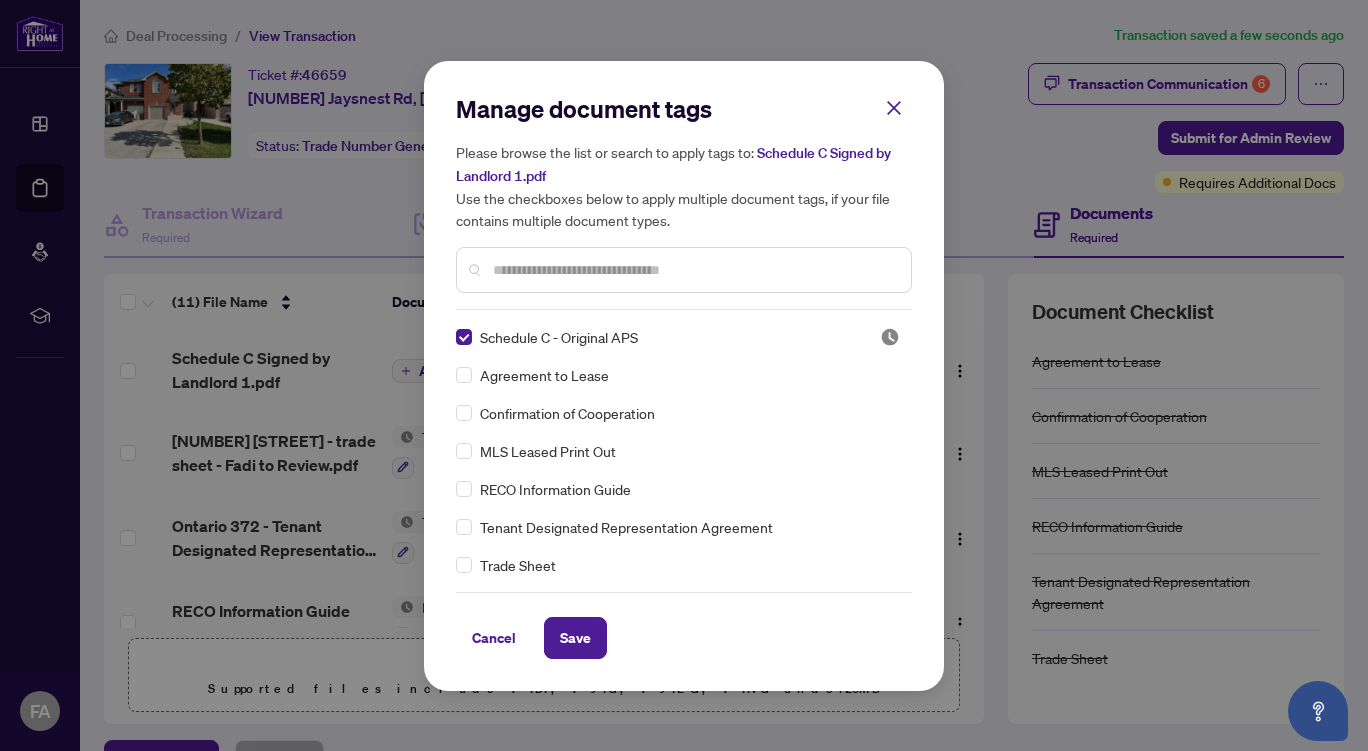 click on "Save" at bounding box center [575, 638] 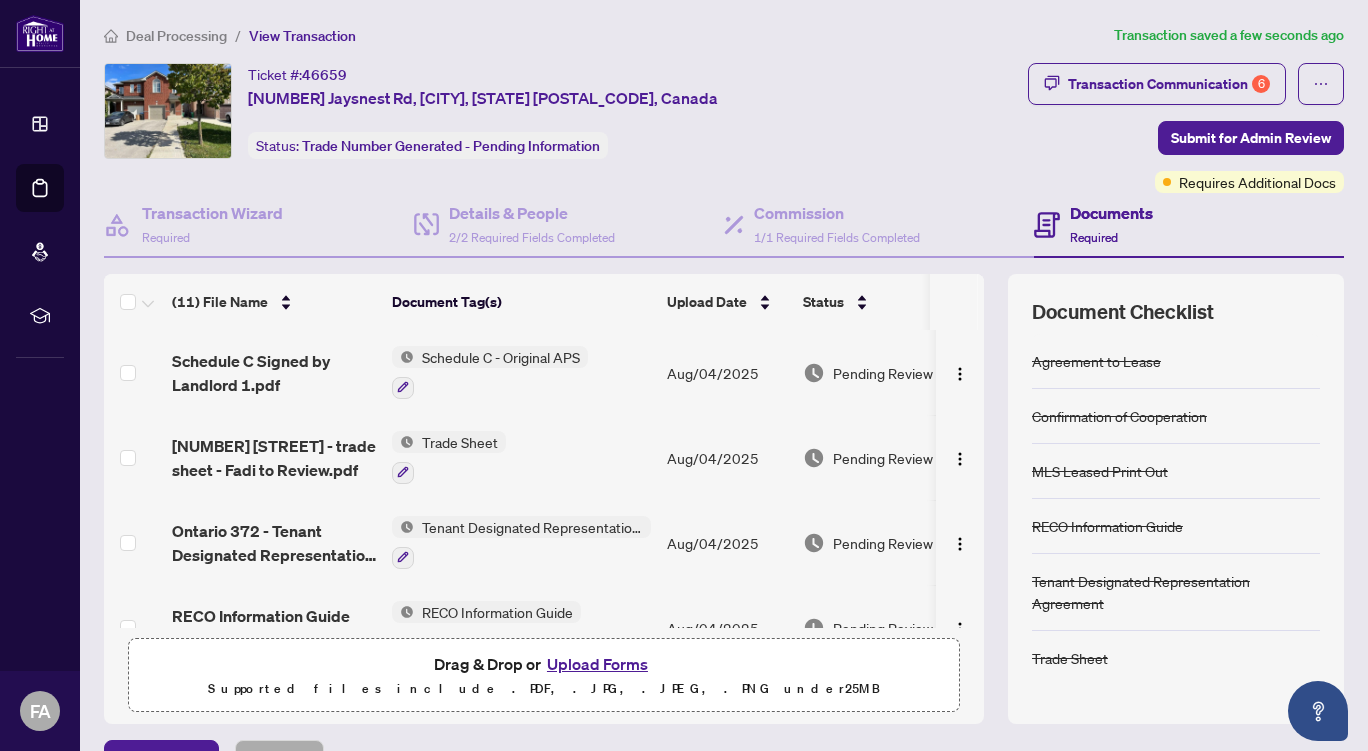 click on "Submit for Admin Review" at bounding box center [1251, 138] 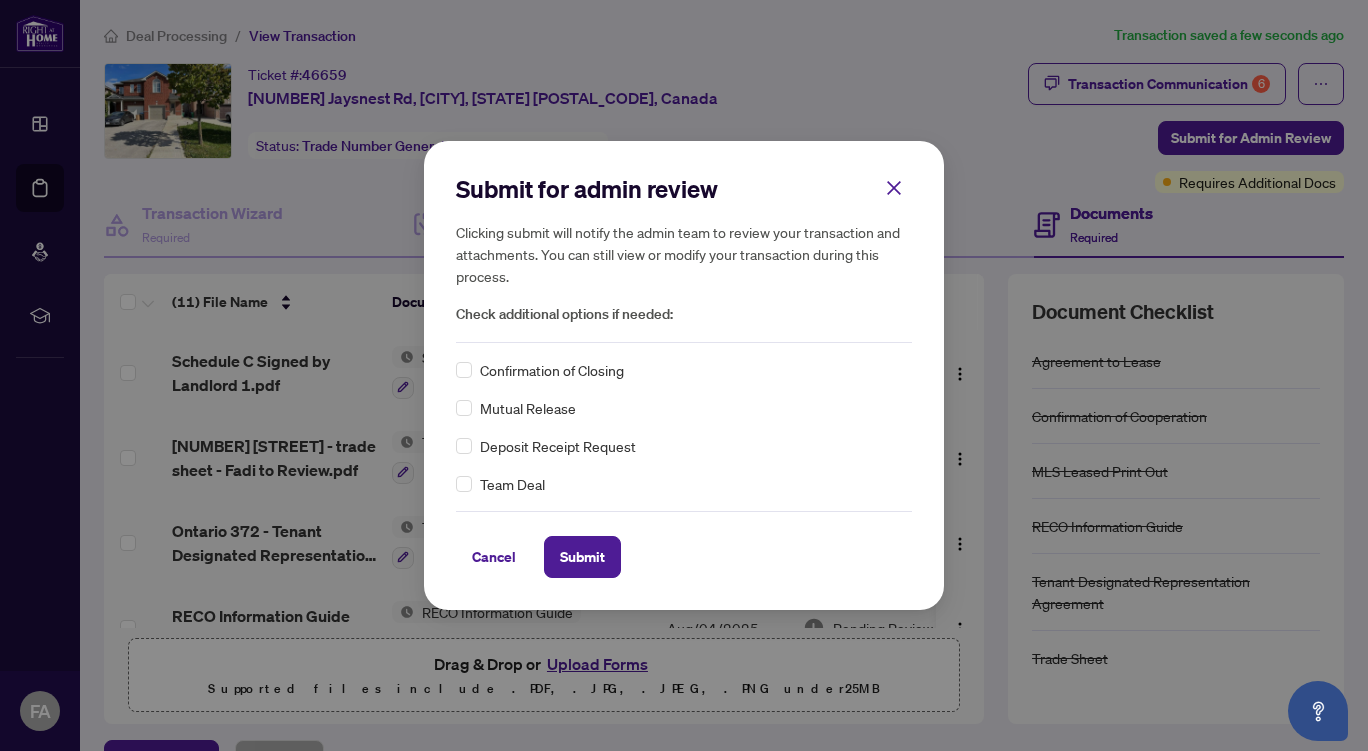 click on "Submit" at bounding box center [582, 557] 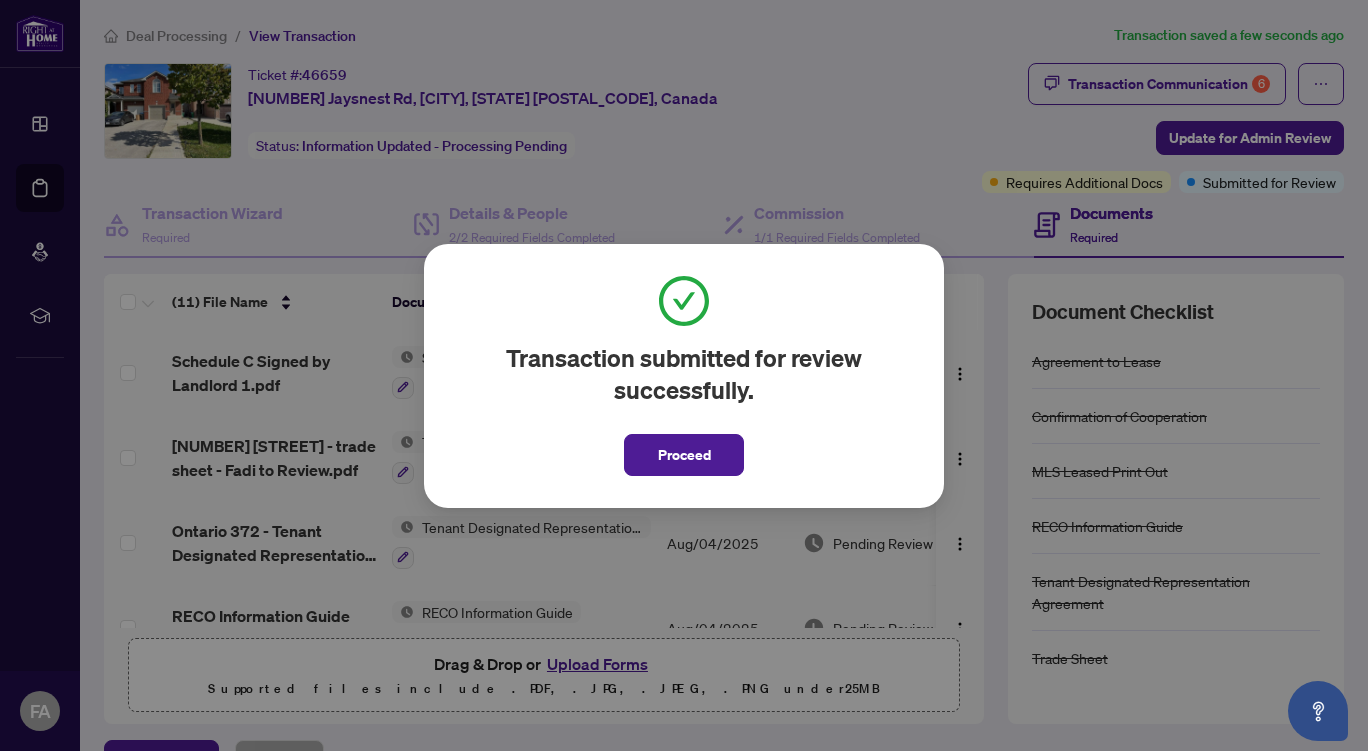 click on "Proceed" at bounding box center (684, 455) 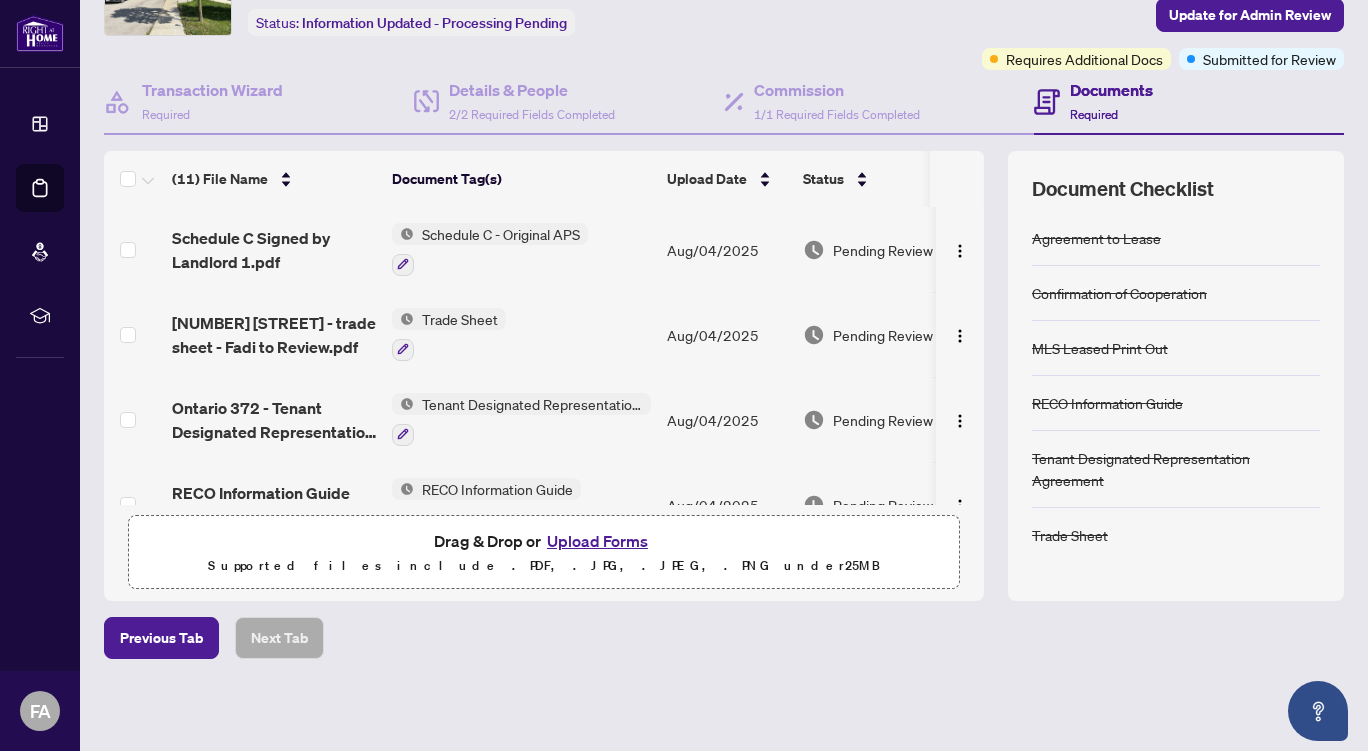 scroll, scrollTop: 0, scrollLeft: 0, axis: both 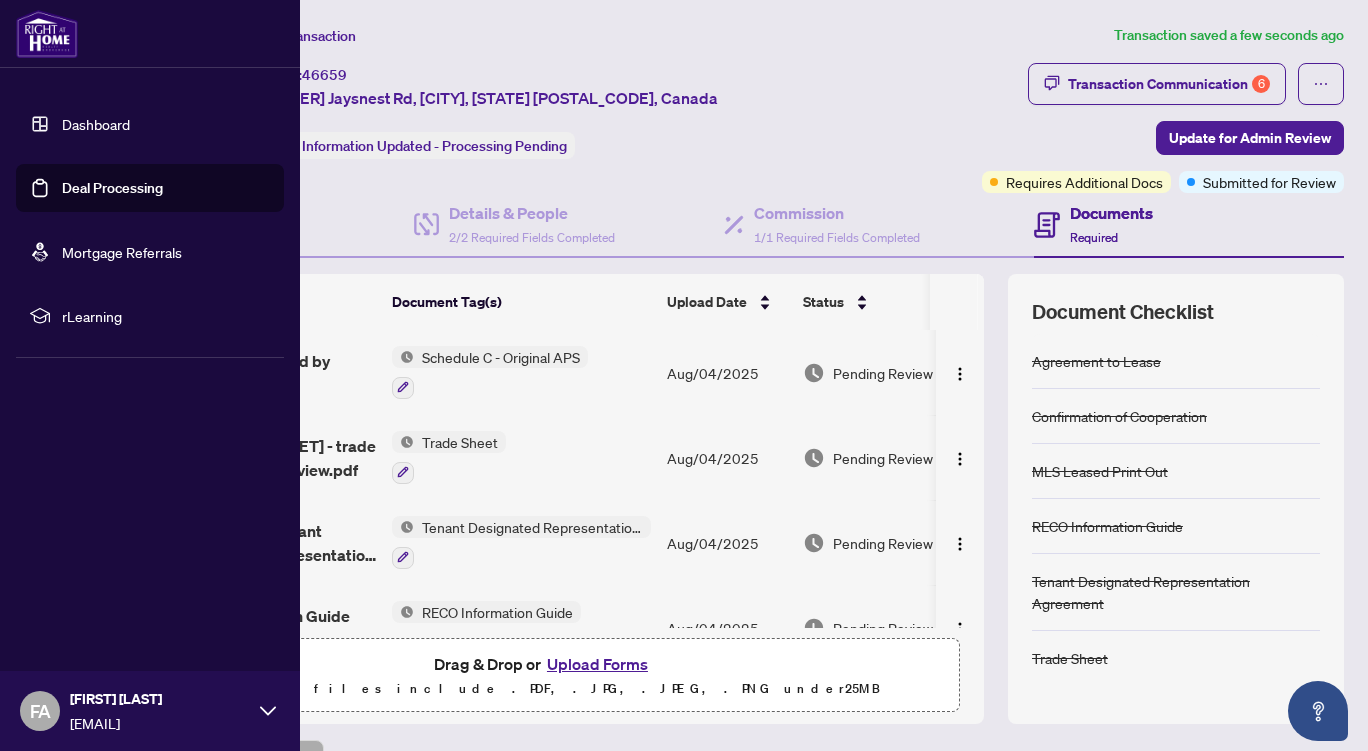 click on "Dashboard" at bounding box center [96, 124] 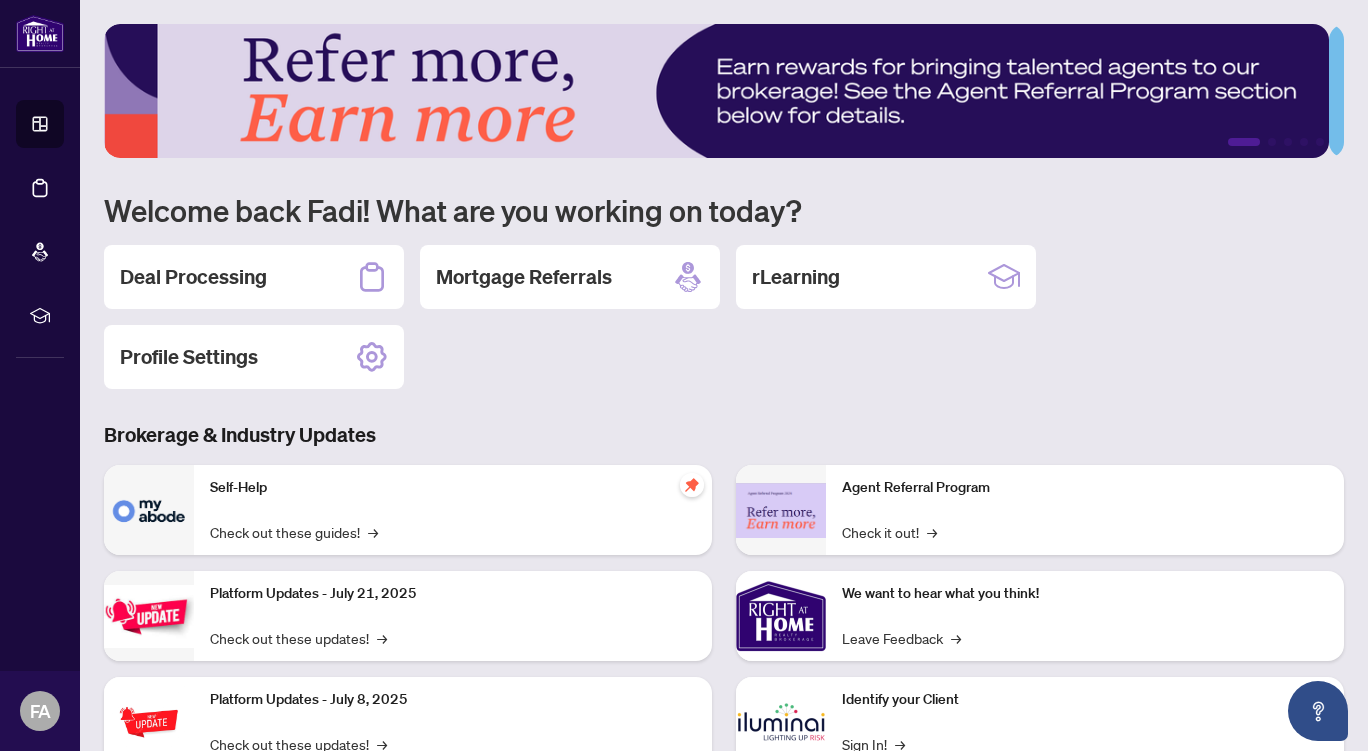click on "Deal Processing" at bounding box center (254, 277) 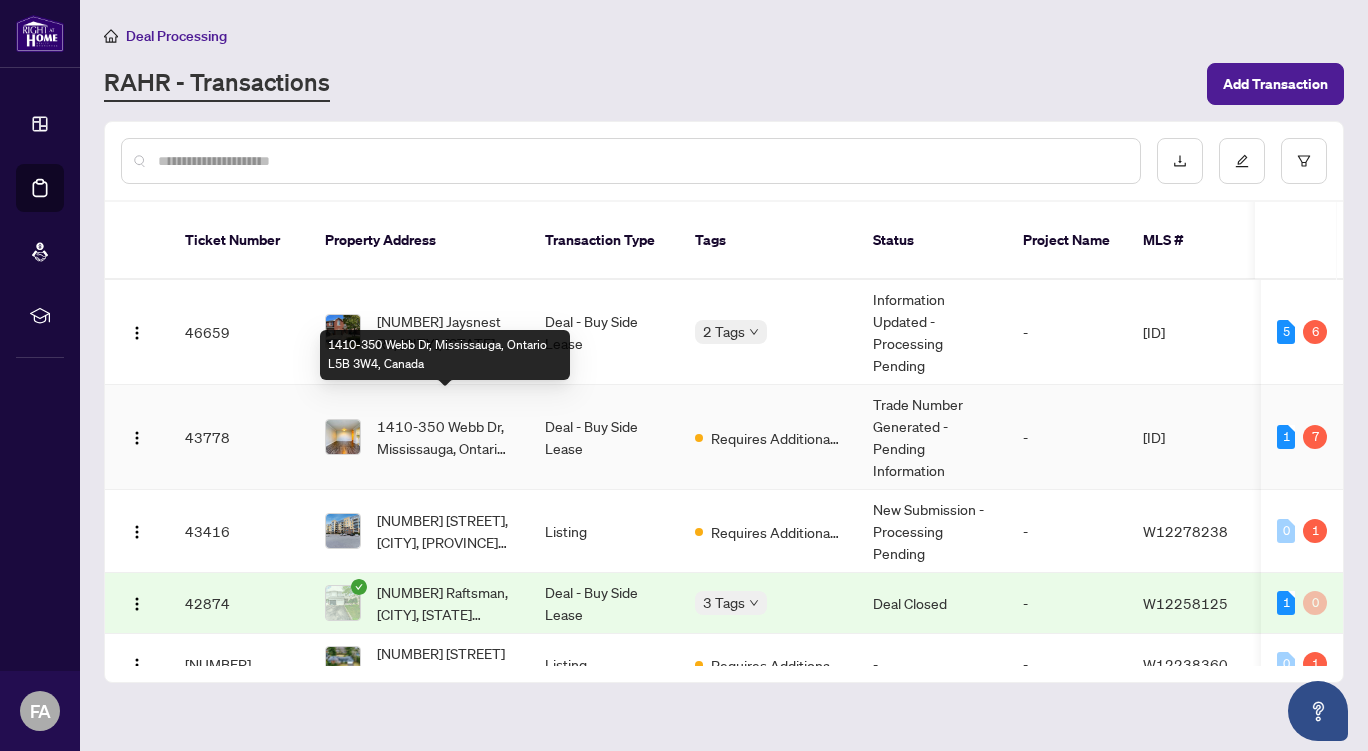 click on "1410-350 Webb Dr, Mississauga, Ontario L5B 3W4, Canada" at bounding box center (445, 437) 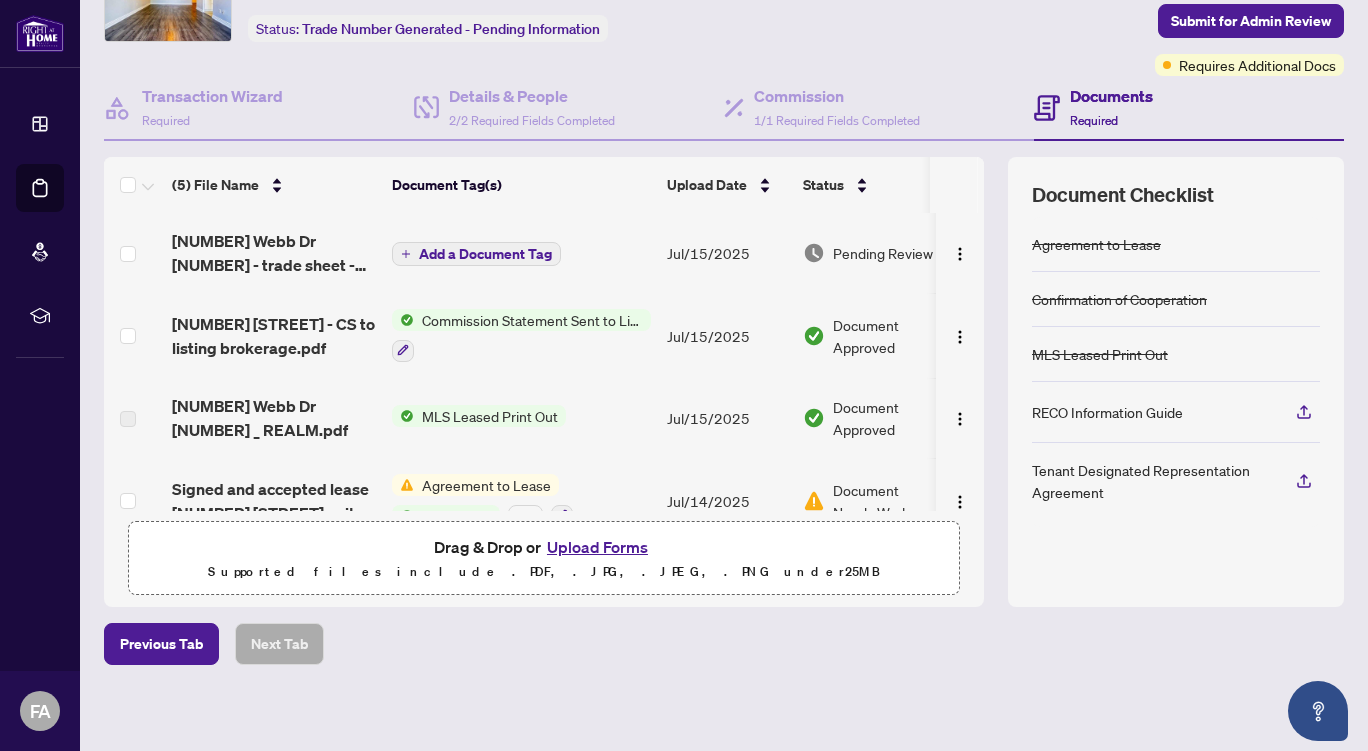 scroll, scrollTop: 123, scrollLeft: 0, axis: vertical 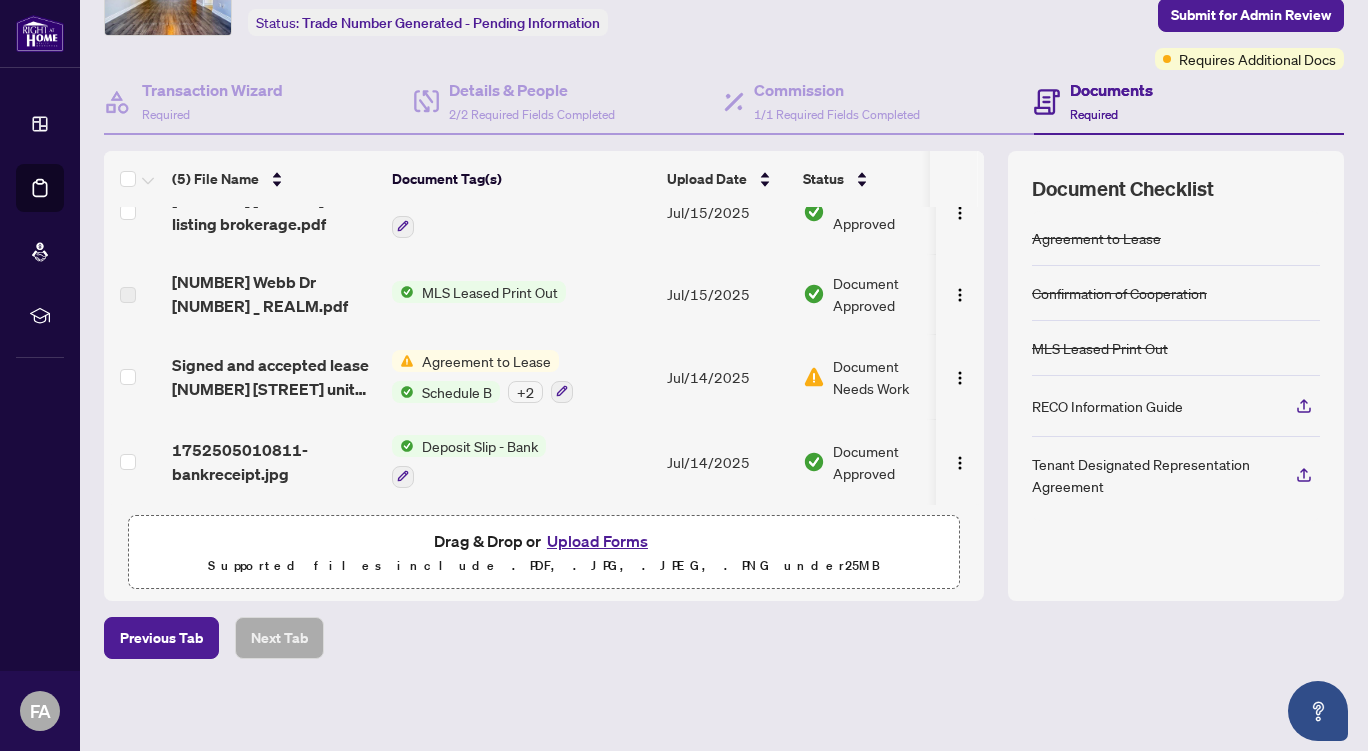 click on "Document Needs Work" at bounding box center [885, 377] 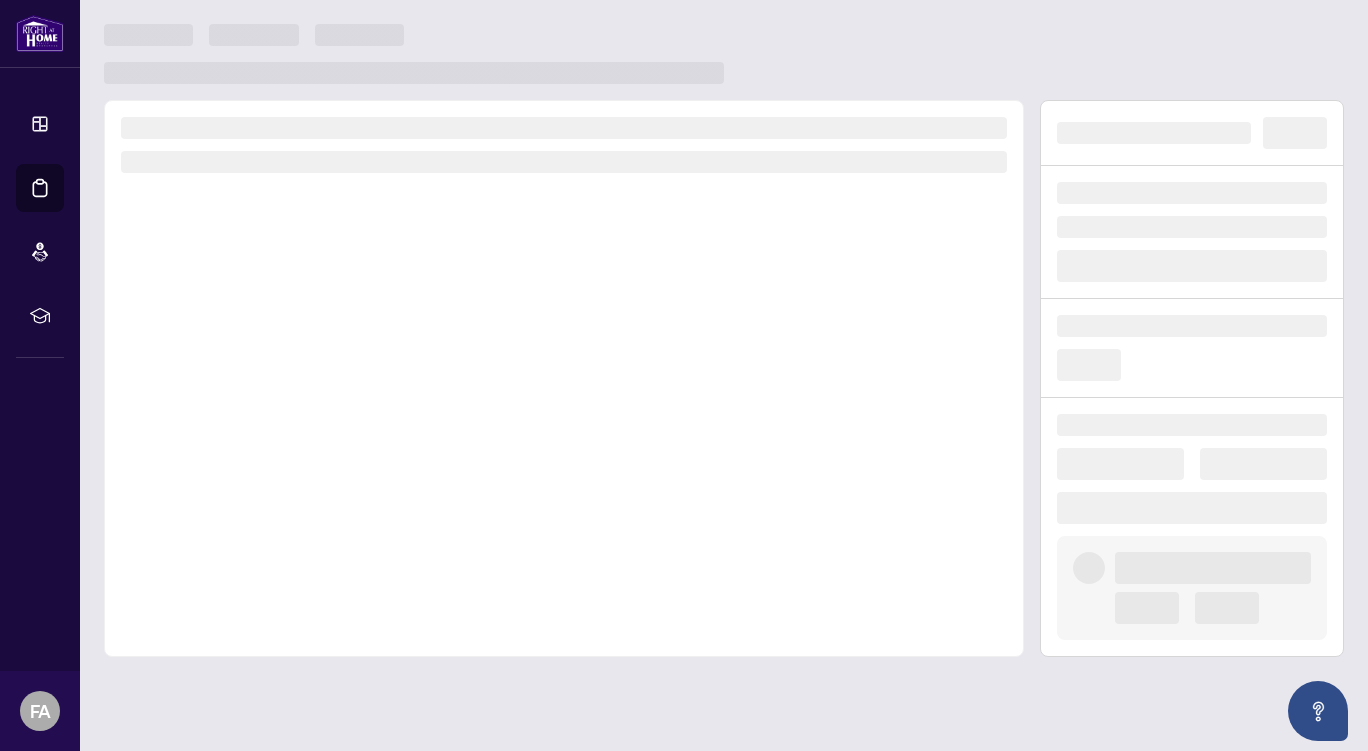 scroll, scrollTop: 0, scrollLeft: 0, axis: both 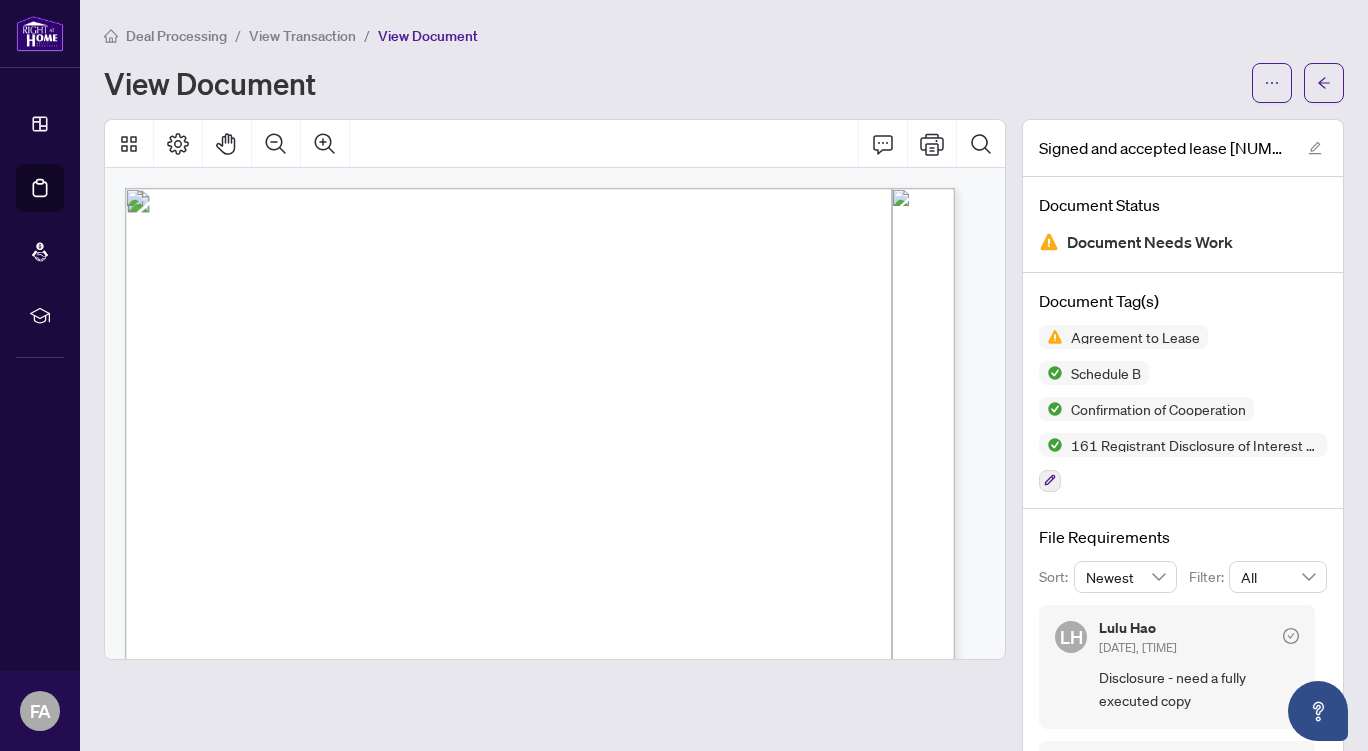 click 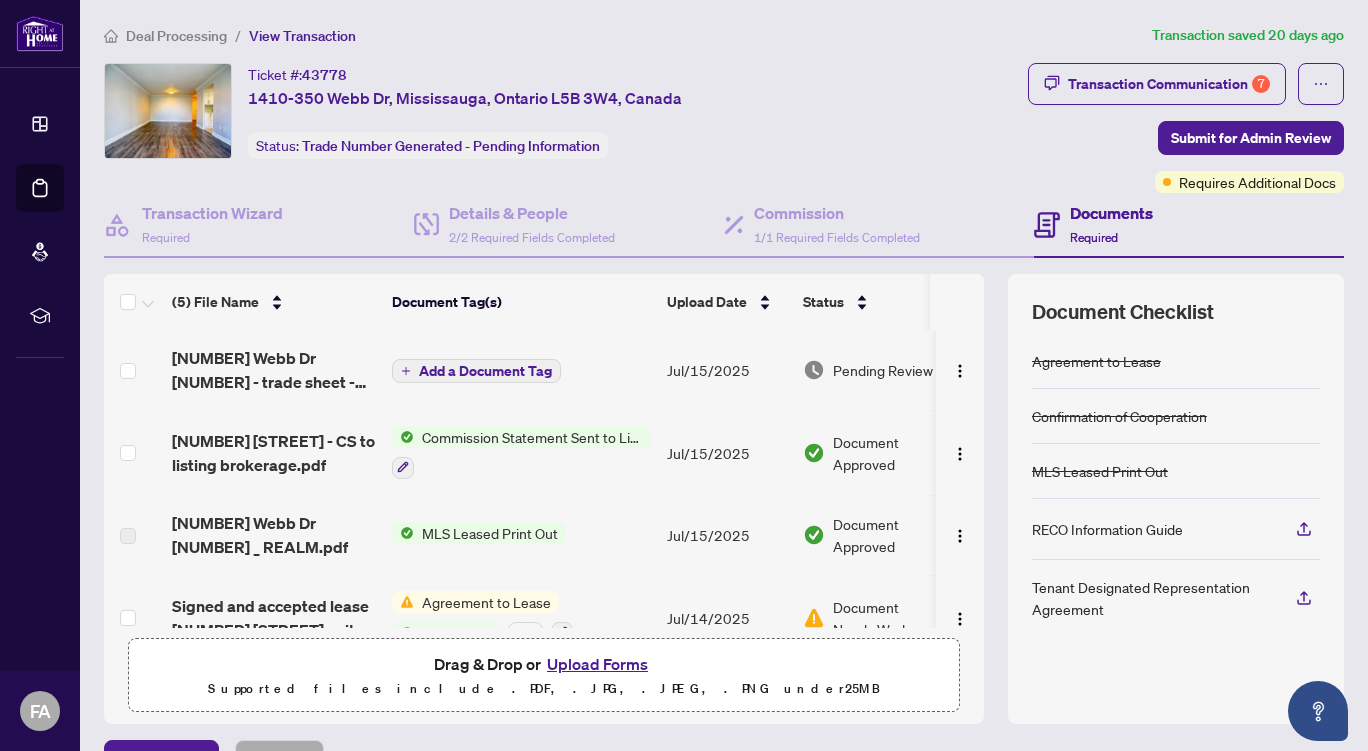 scroll, scrollTop: 121, scrollLeft: 0, axis: vertical 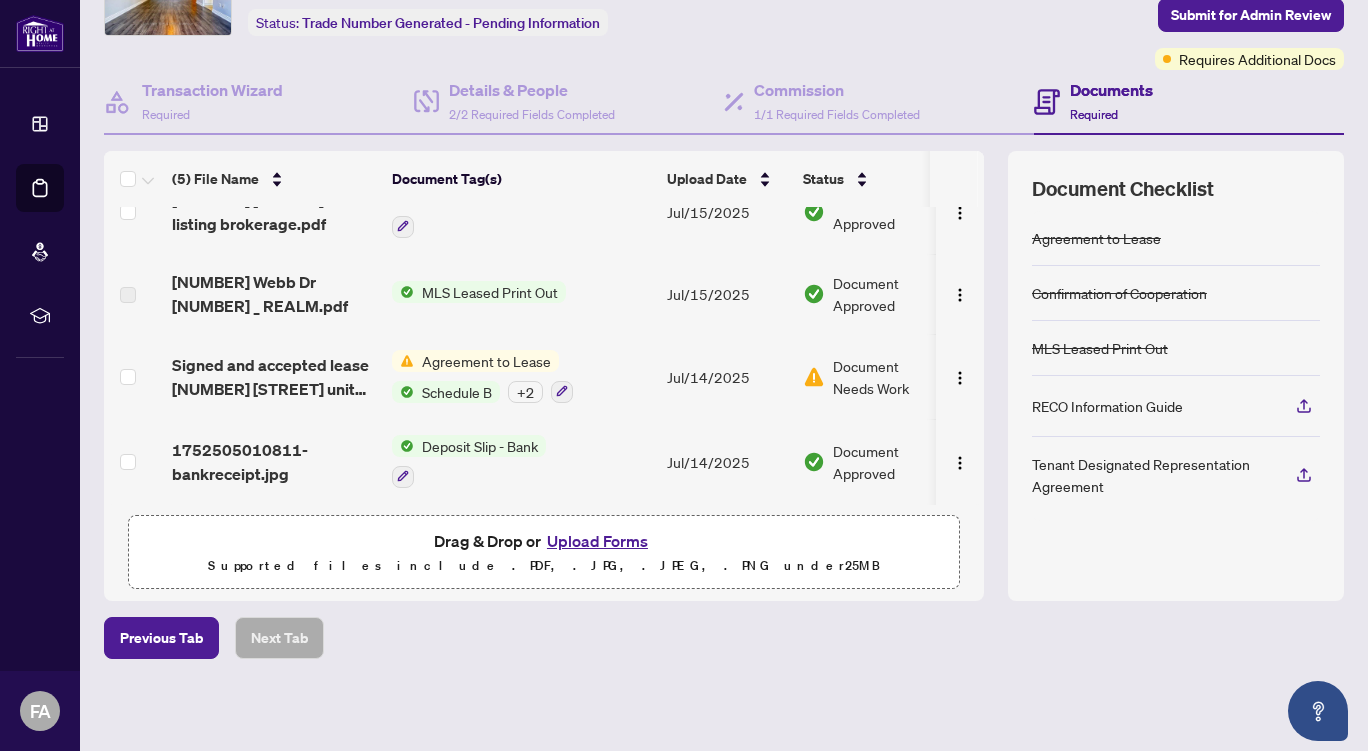 click on "Upload Forms" at bounding box center (597, 541) 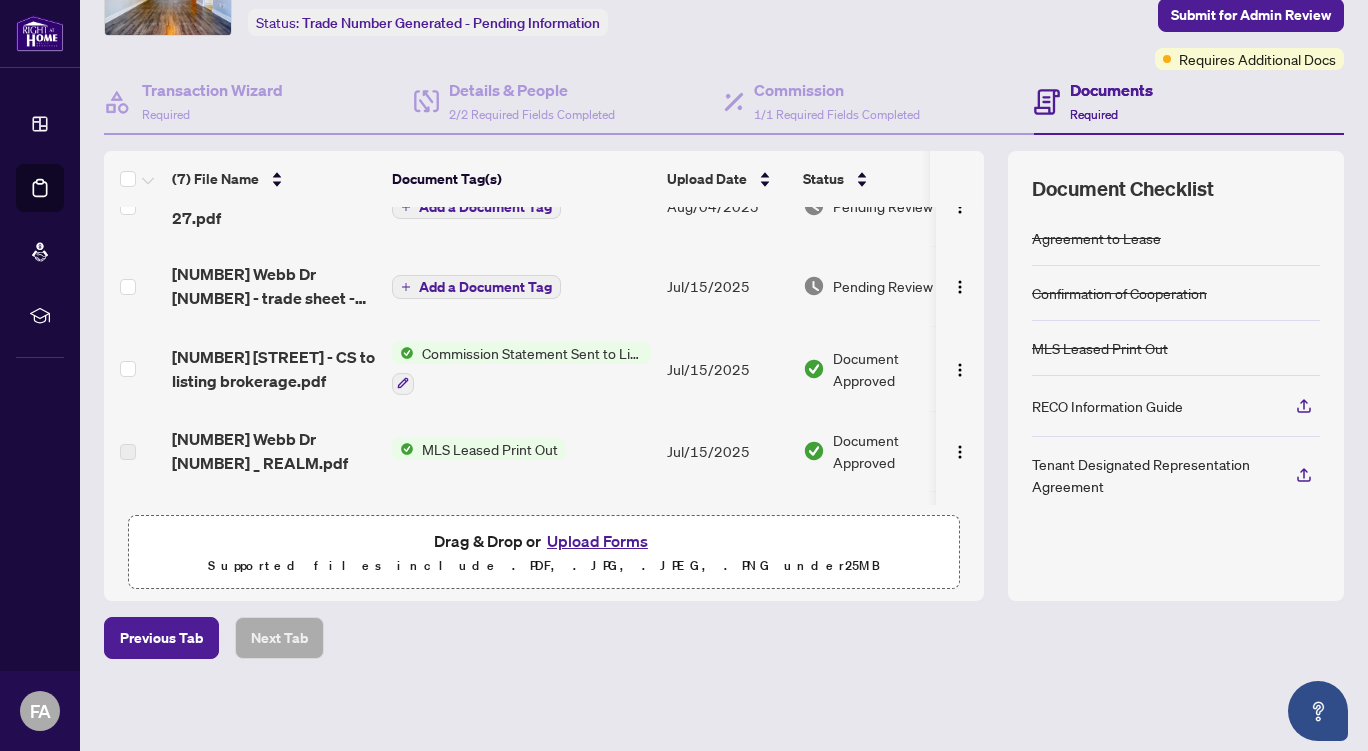 scroll, scrollTop: 0, scrollLeft: 0, axis: both 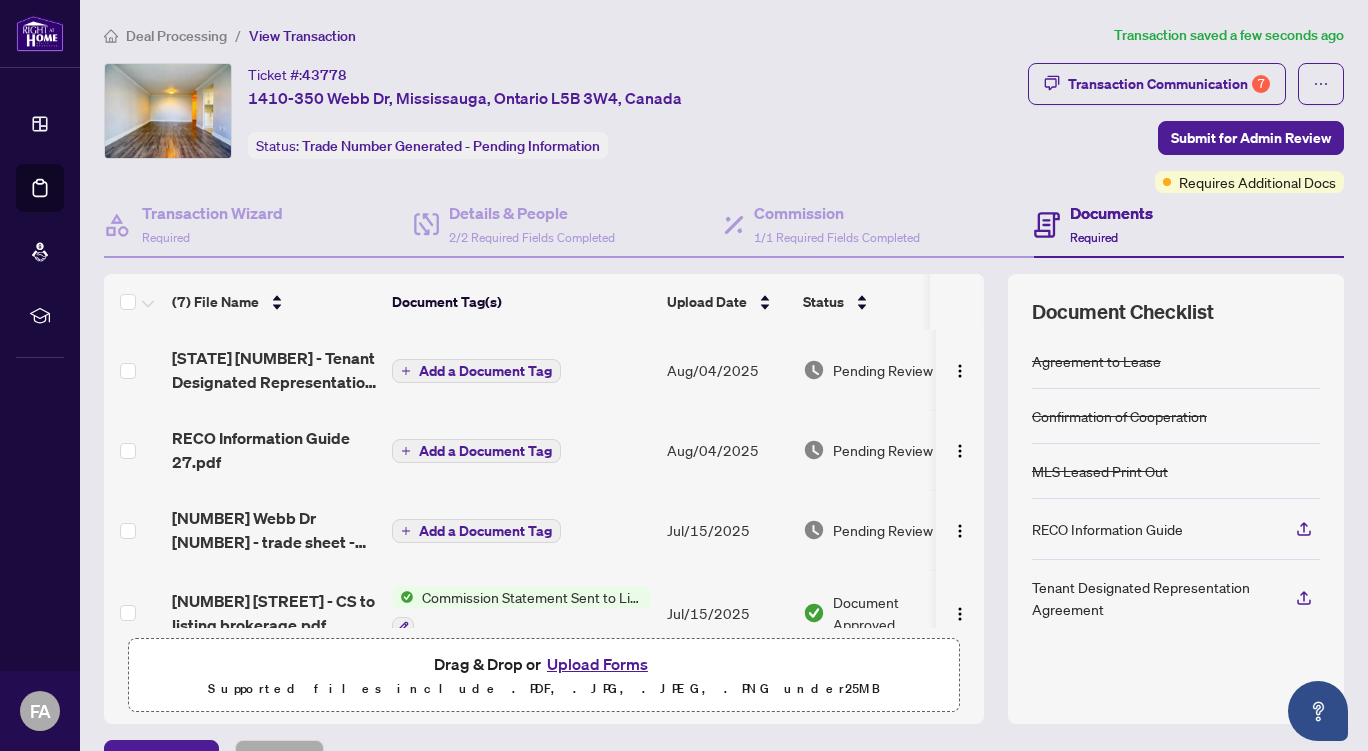 click on "Add a Document Tag" at bounding box center (485, 371) 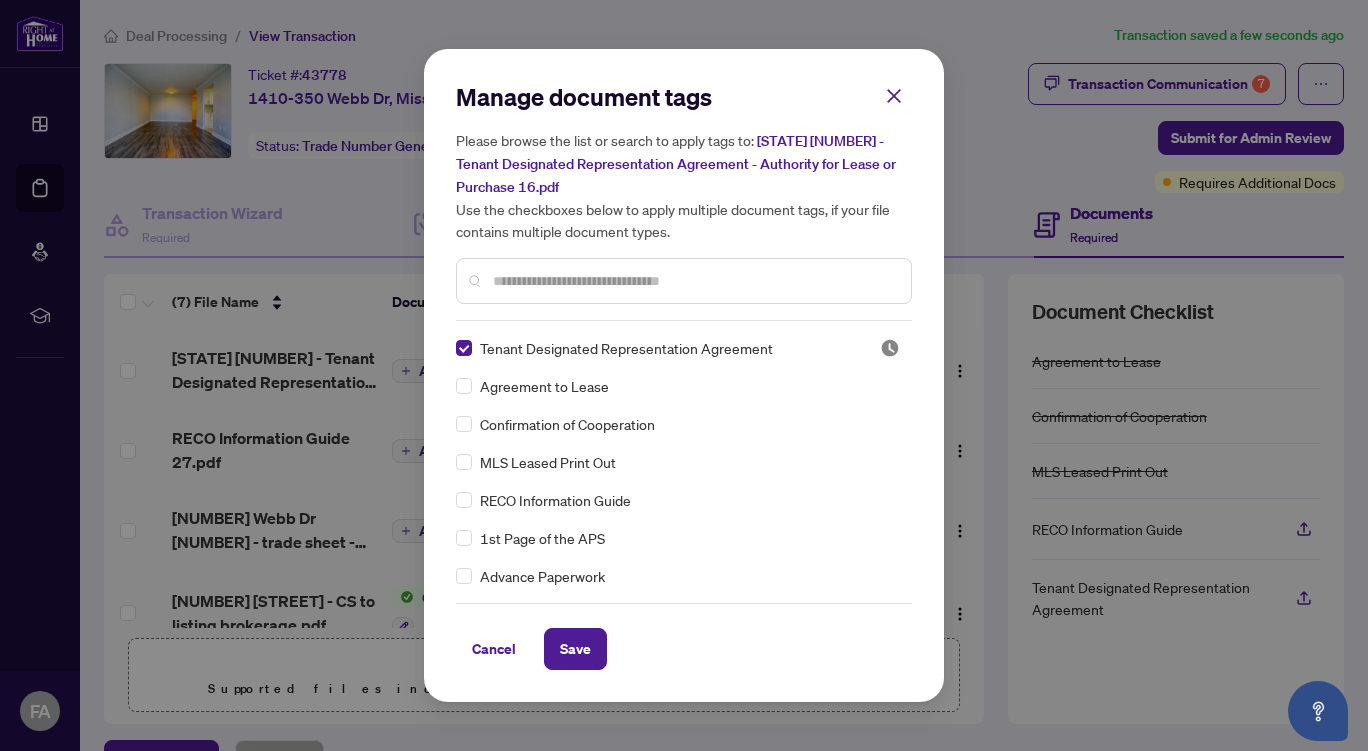 click on "Save" at bounding box center [575, 649] 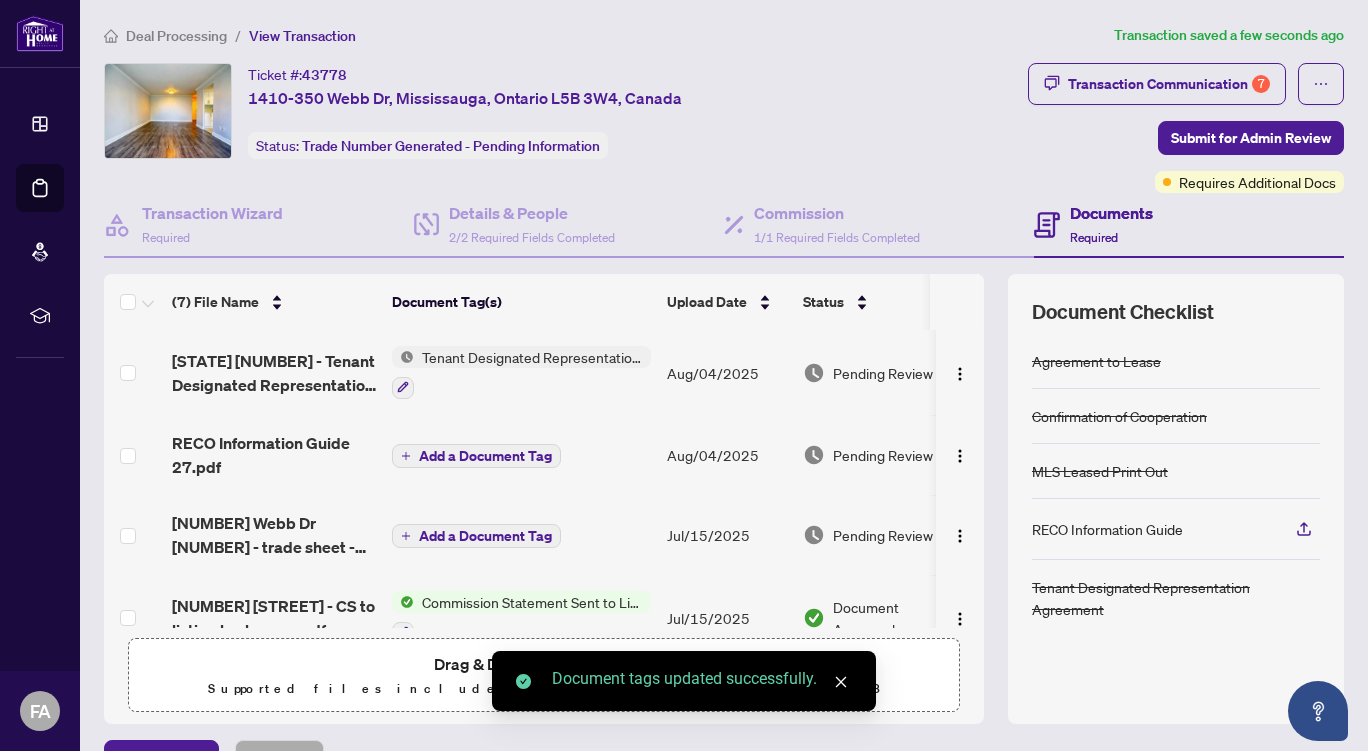 click on "Add a Document Tag" at bounding box center [485, 456] 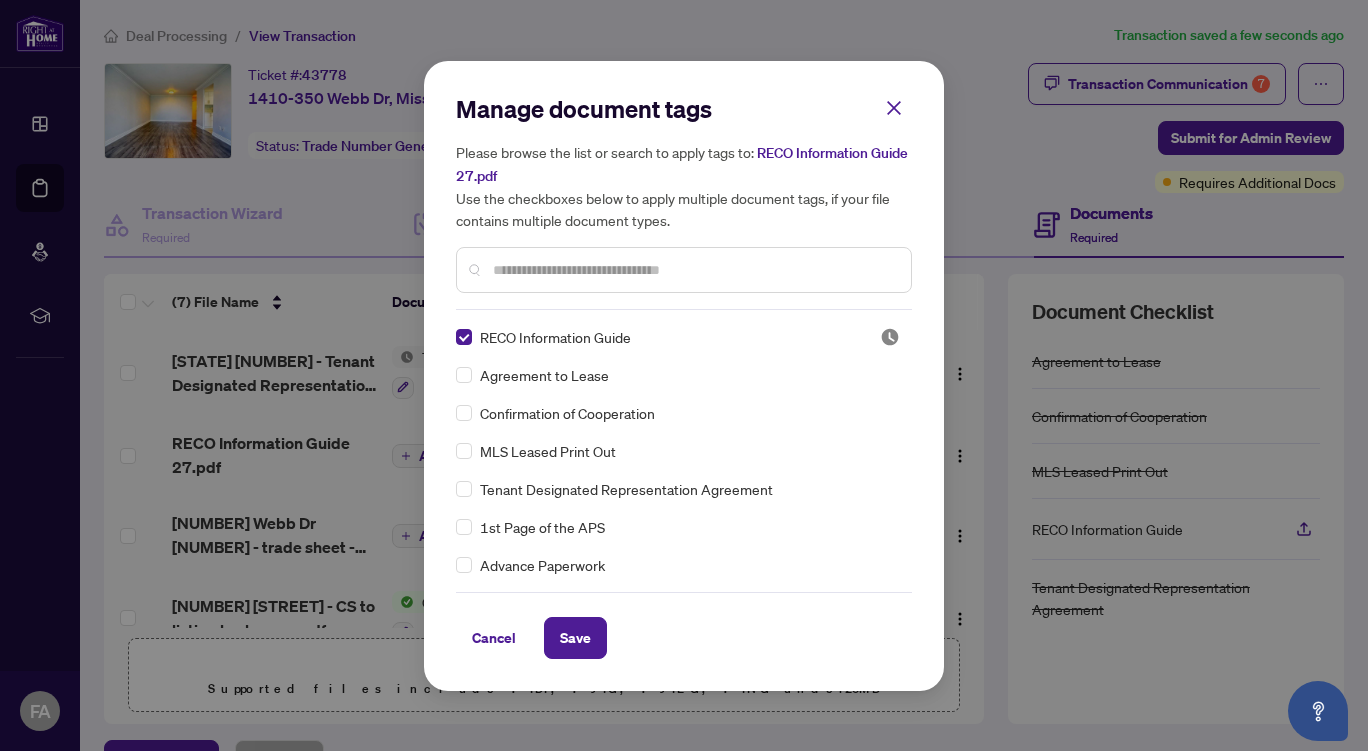click on "Save" at bounding box center [575, 638] 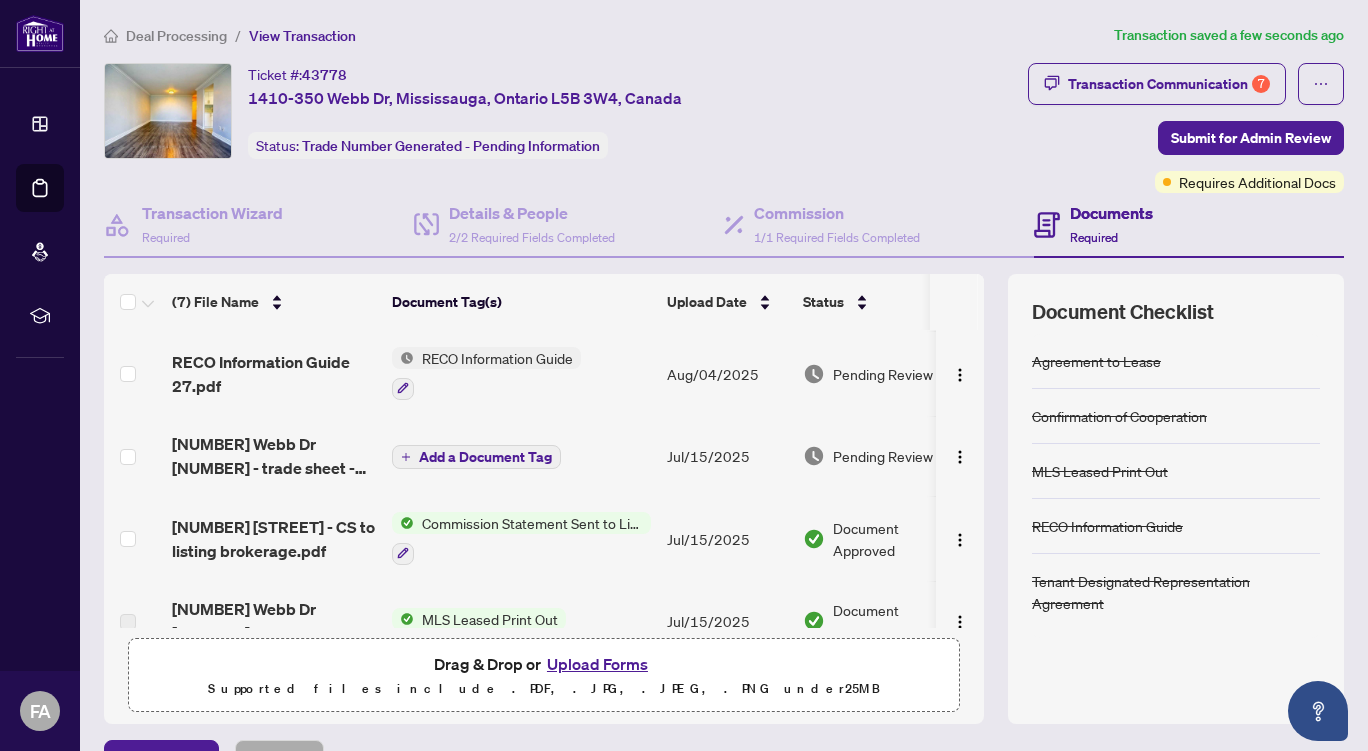 scroll, scrollTop: 85, scrollLeft: 0, axis: vertical 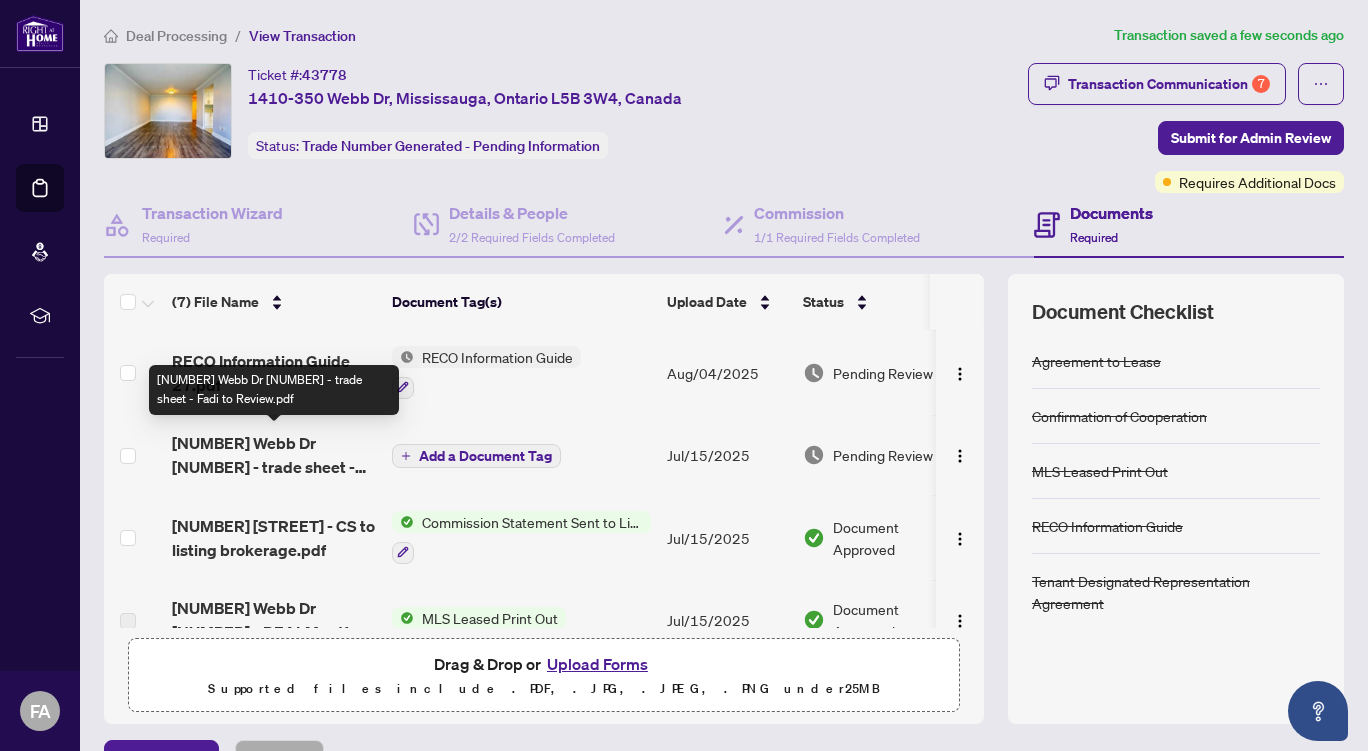 click on "[NUMBER] Webb Dr [NUMBER] - trade sheet - Fadi to Review.pdf" at bounding box center [274, 455] 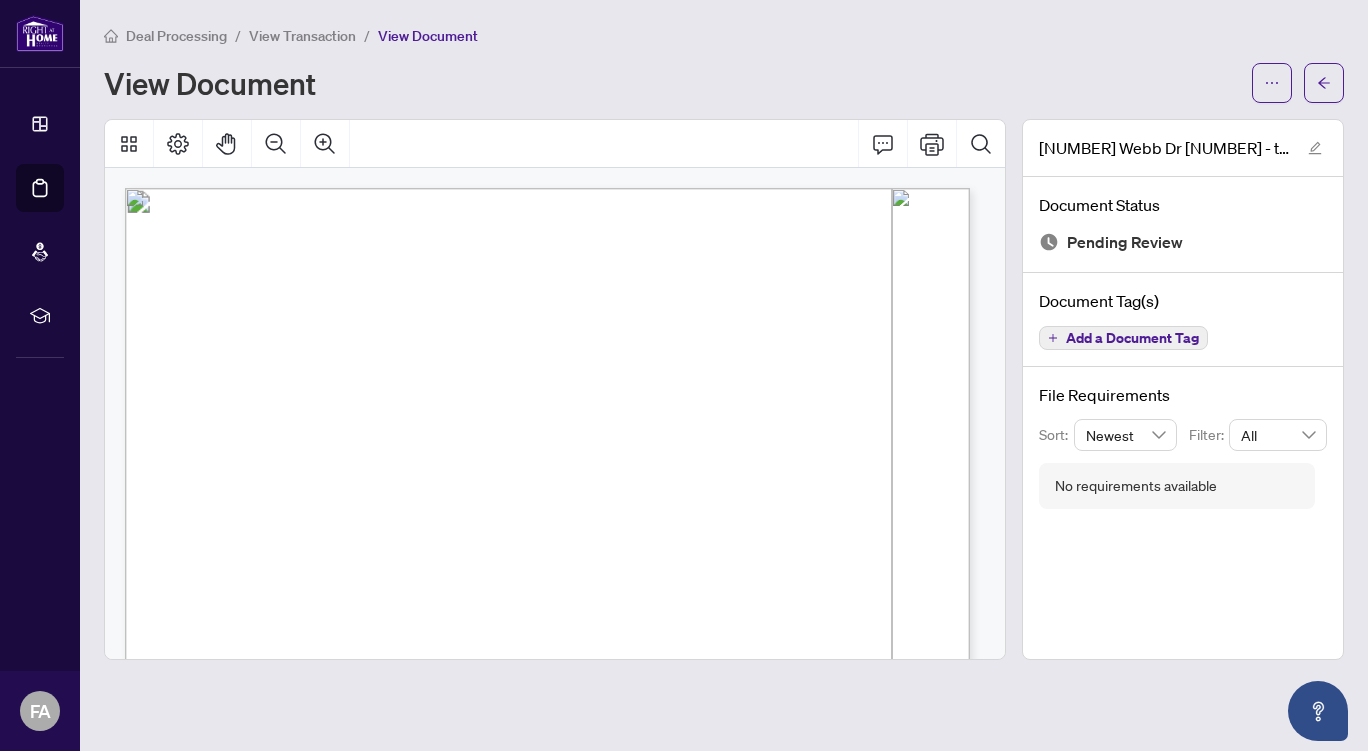click 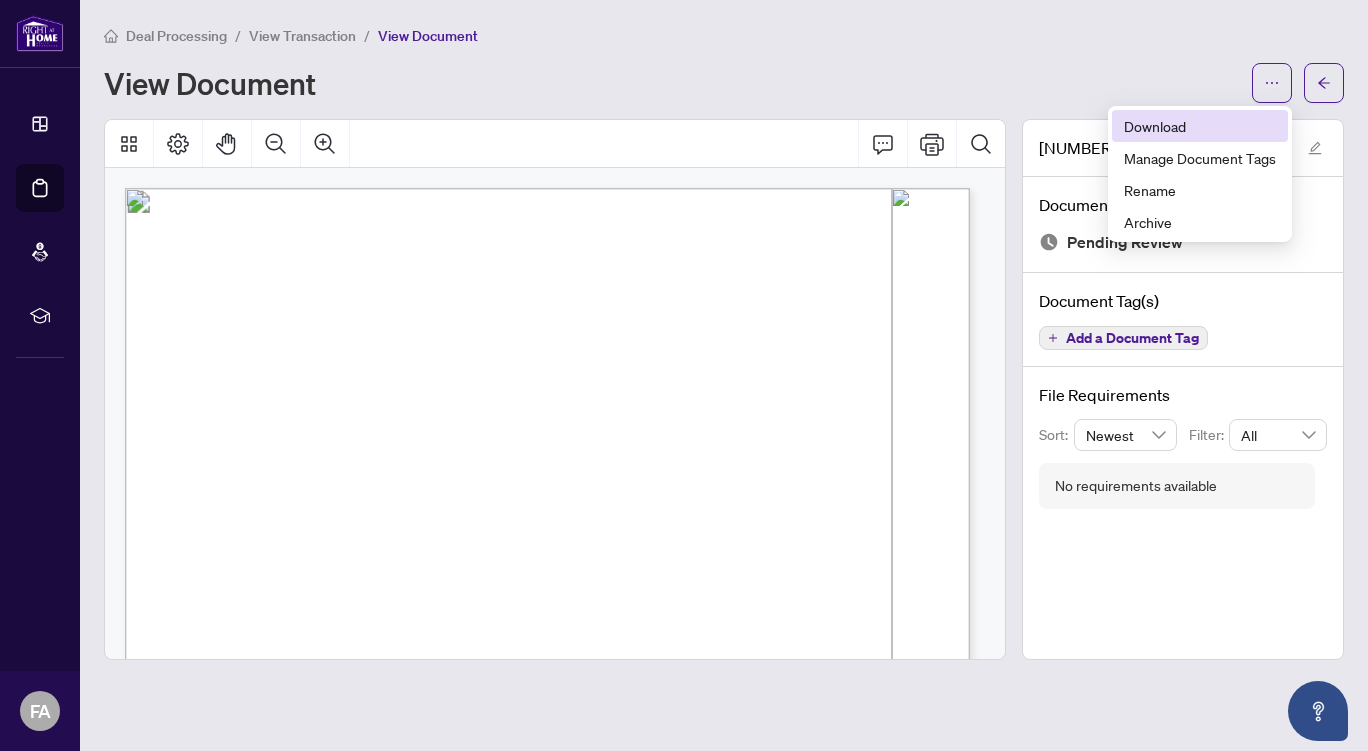 click on "Download" at bounding box center (1200, 126) 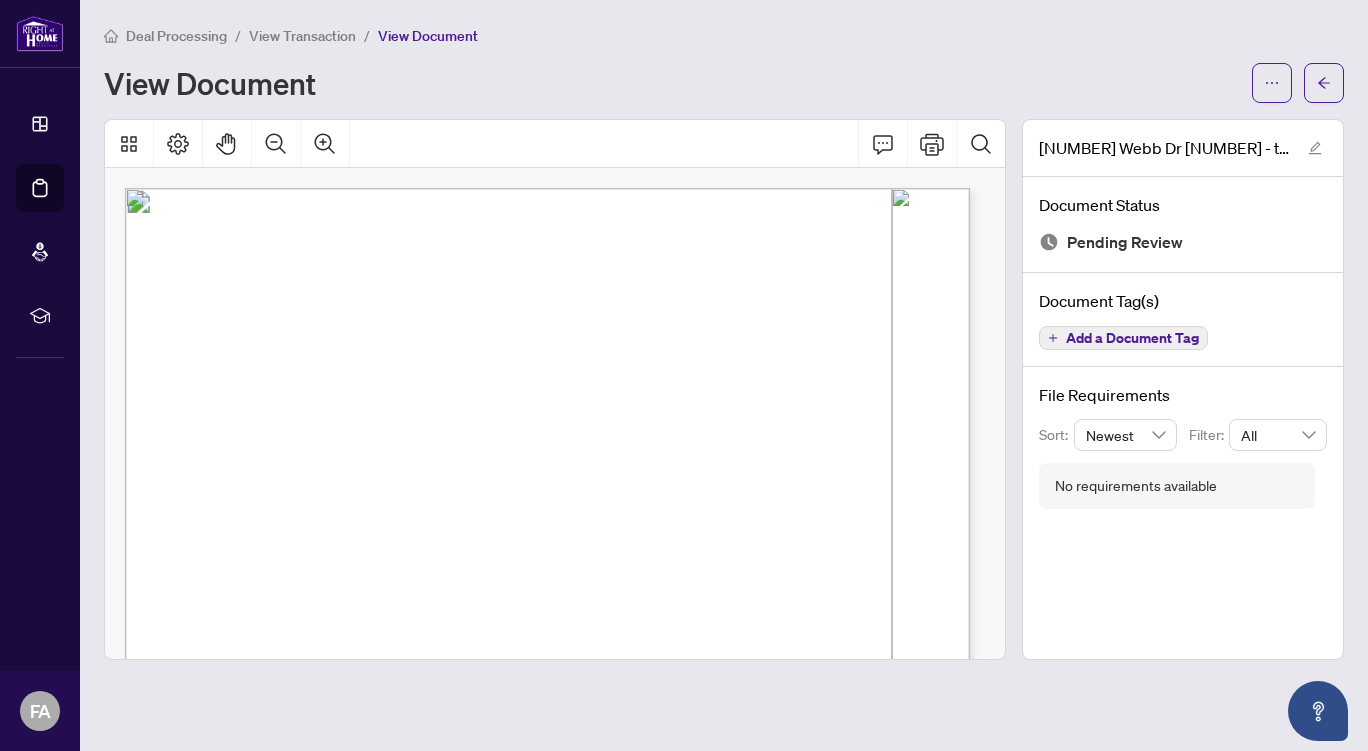 click 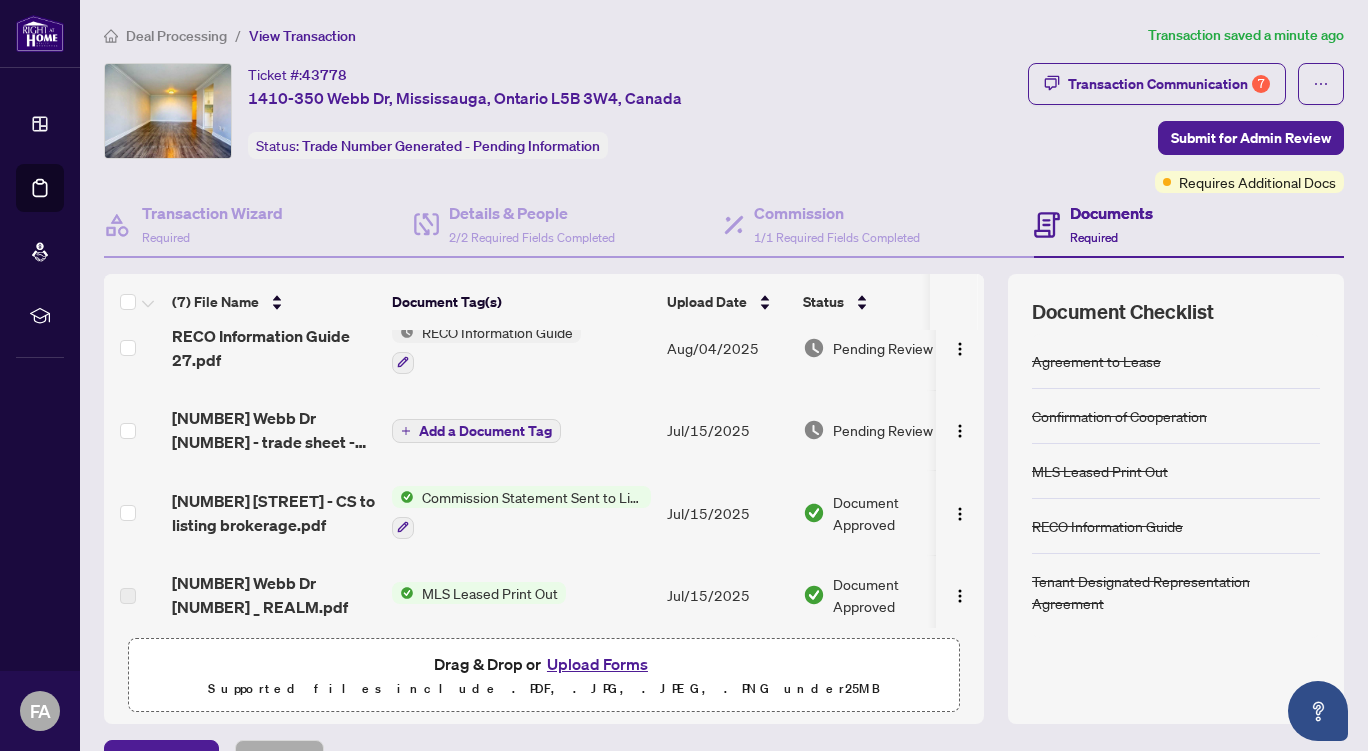 scroll, scrollTop: 112, scrollLeft: 0, axis: vertical 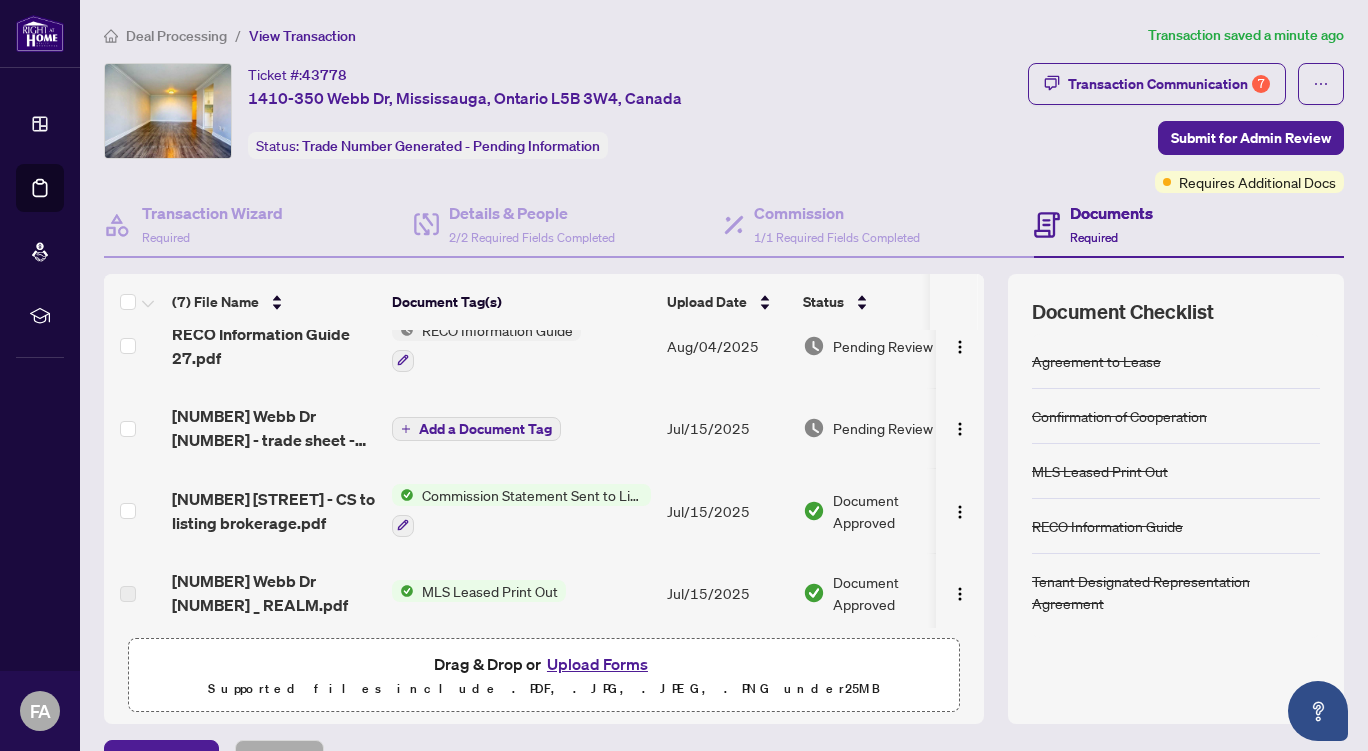 click on "Upload Forms" at bounding box center (597, 664) 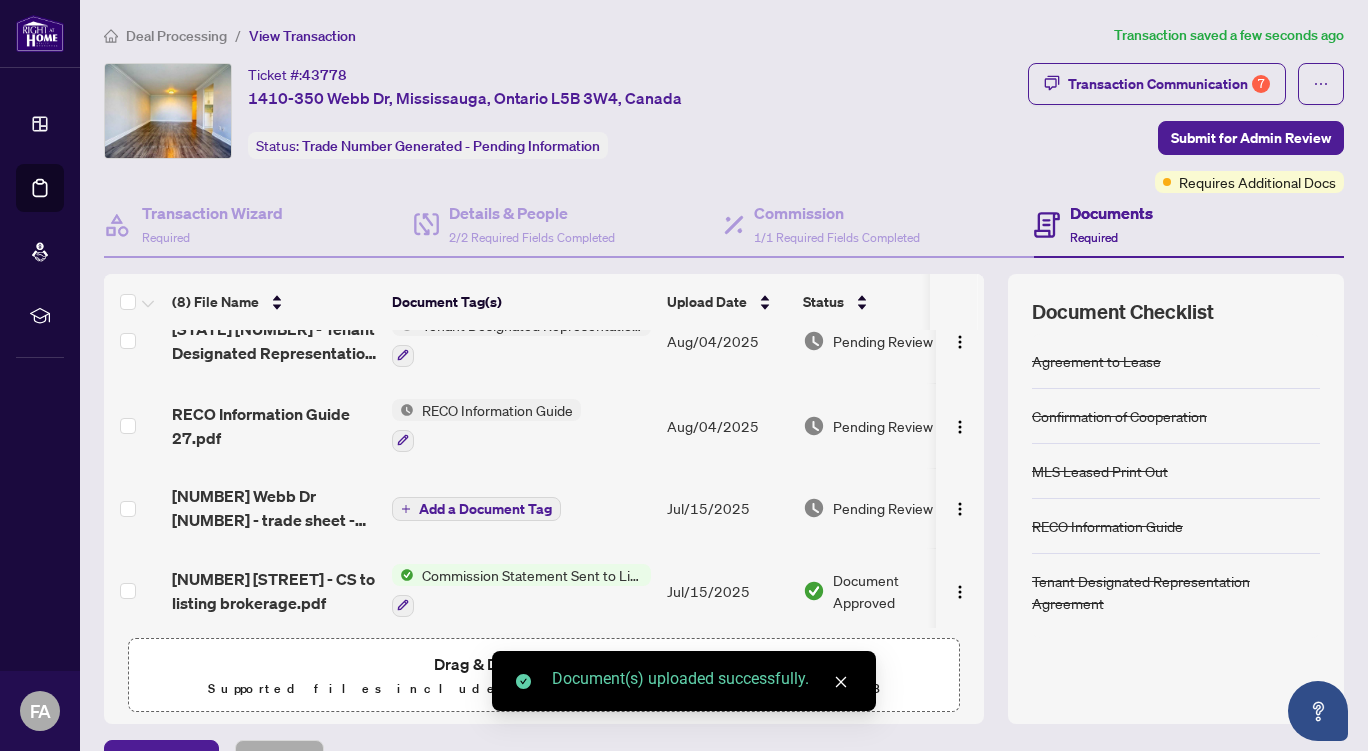 scroll, scrollTop: 0, scrollLeft: 0, axis: both 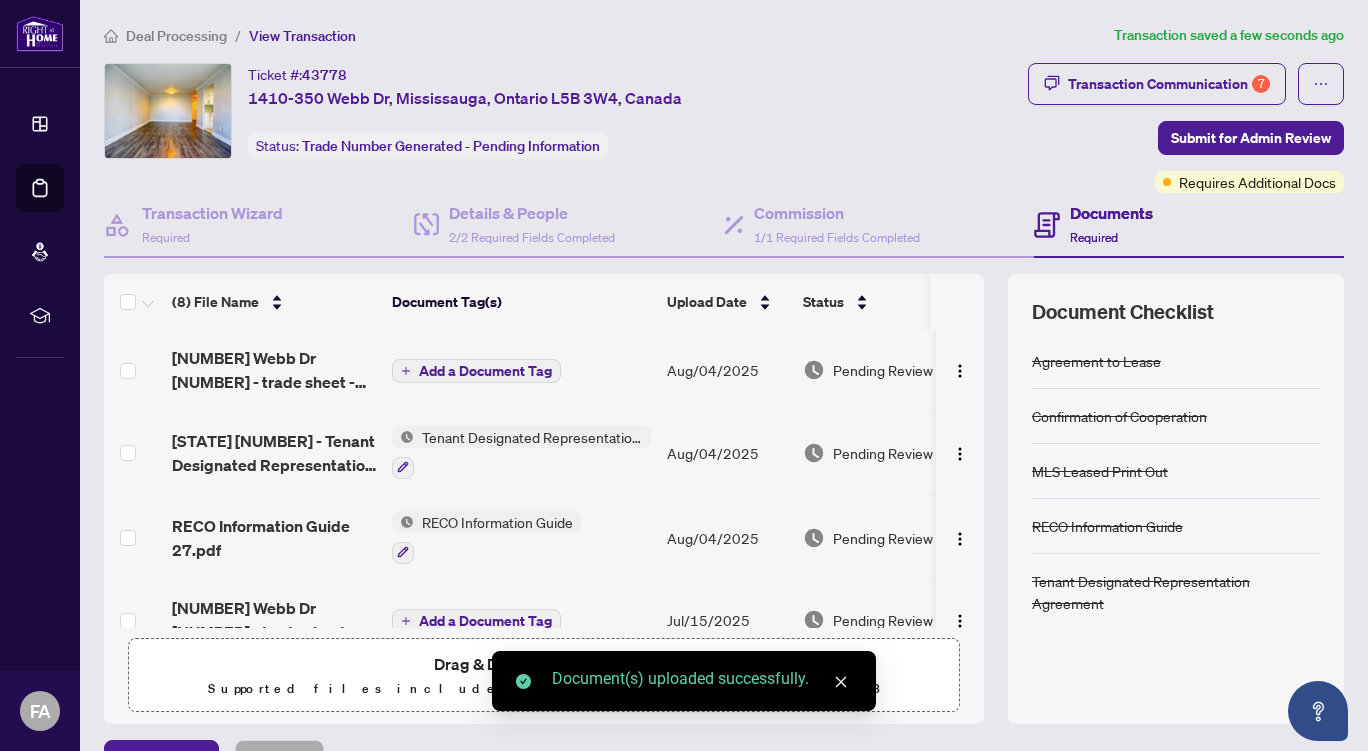 click on "Add a Document Tag" at bounding box center (485, 371) 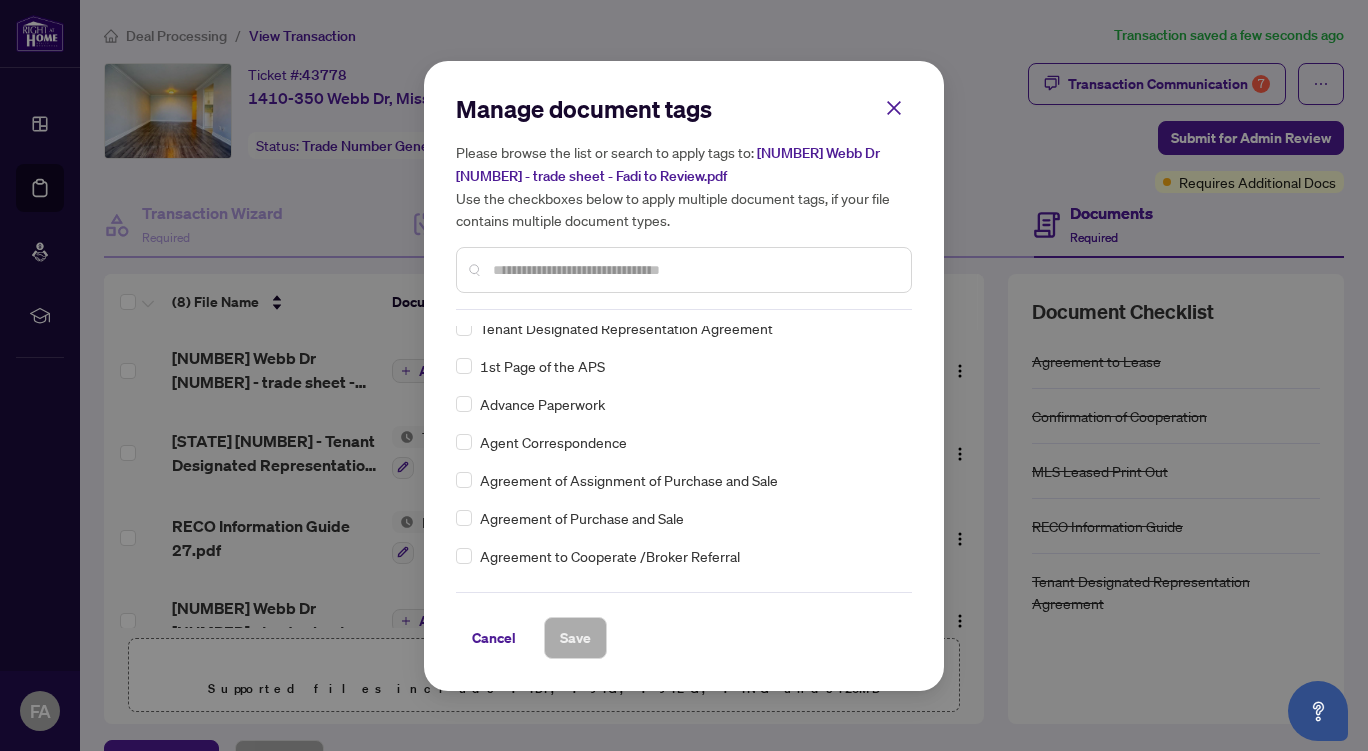 scroll, scrollTop: 225, scrollLeft: 0, axis: vertical 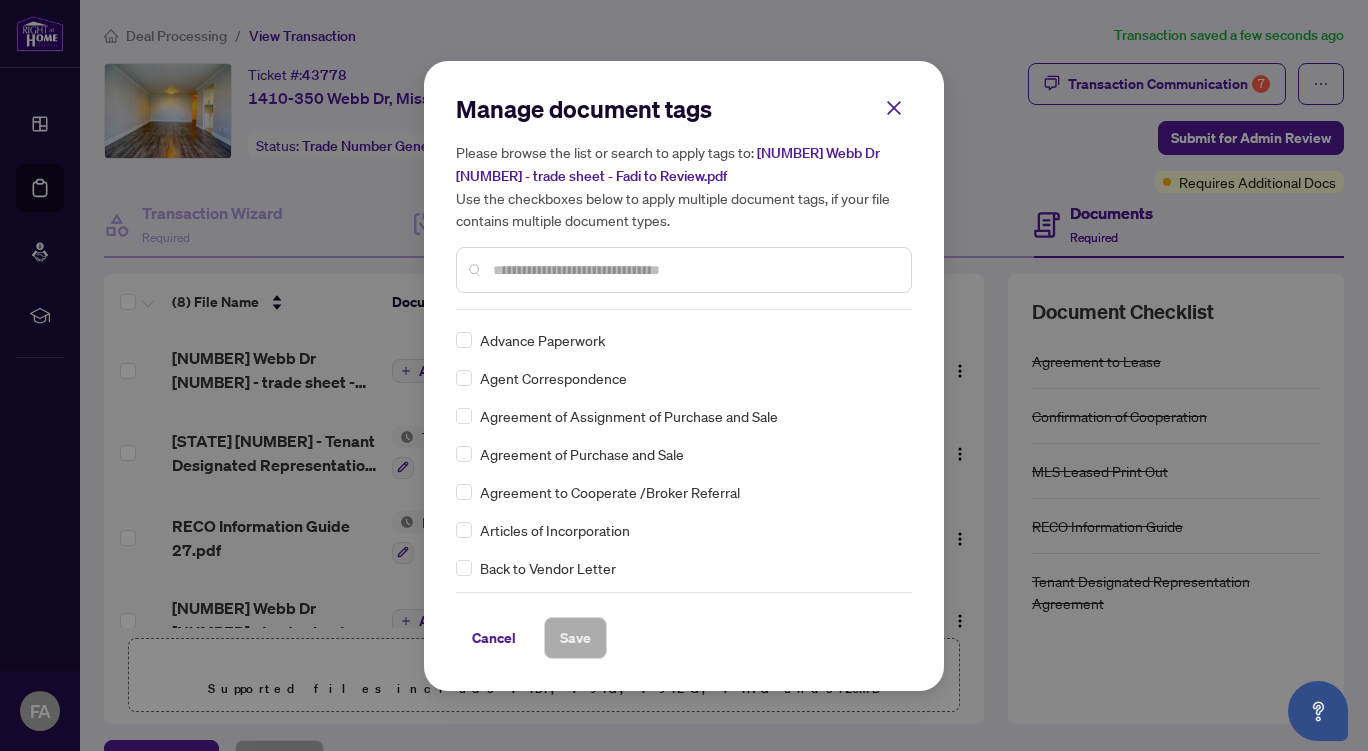 click at bounding box center (694, 270) 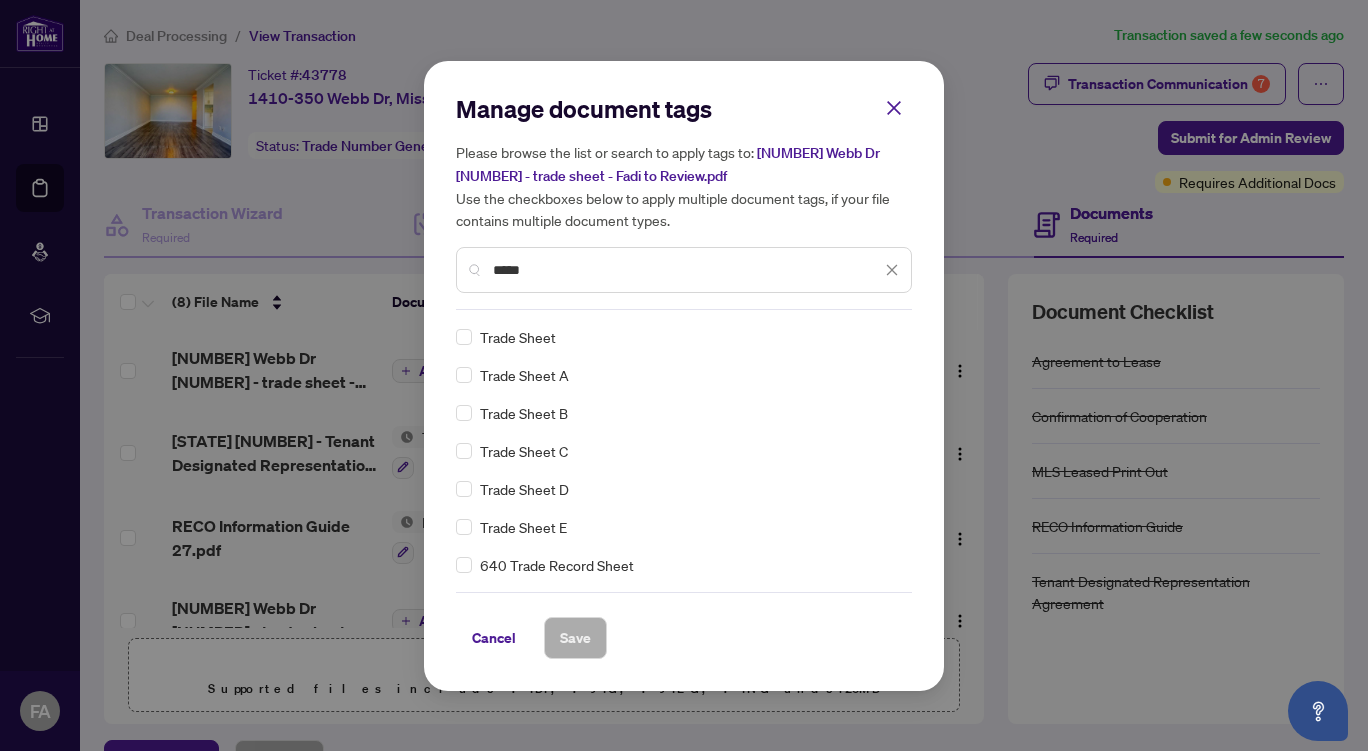 scroll, scrollTop: 0, scrollLeft: 0, axis: both 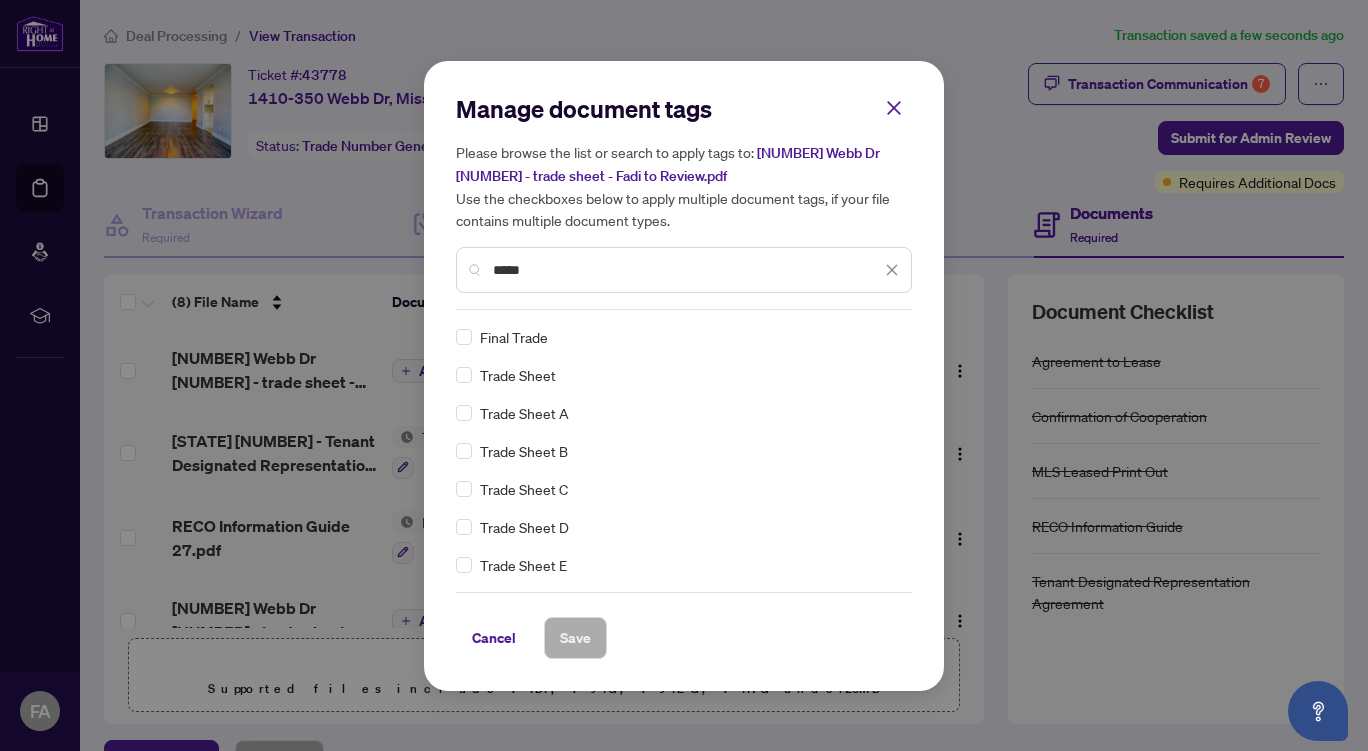 type on "*****" 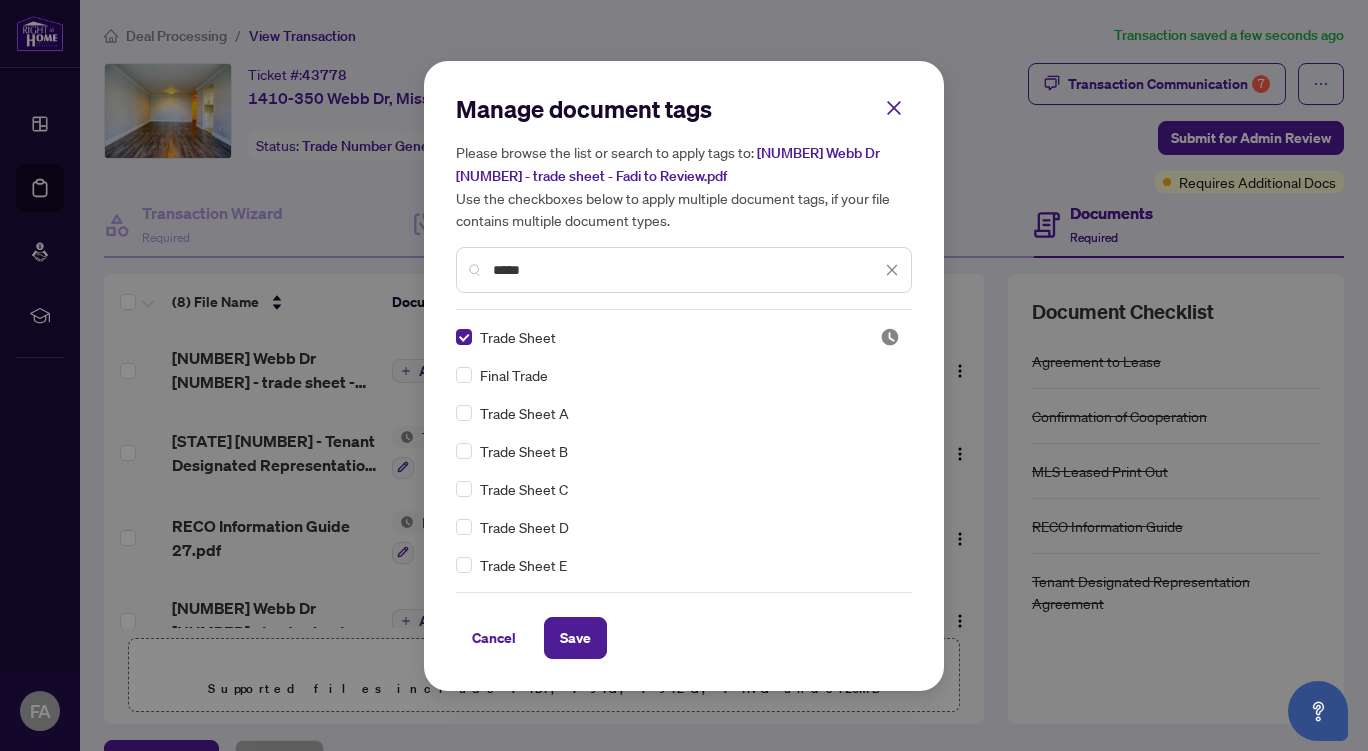 click on "Save" at bounding box center (575, 638) 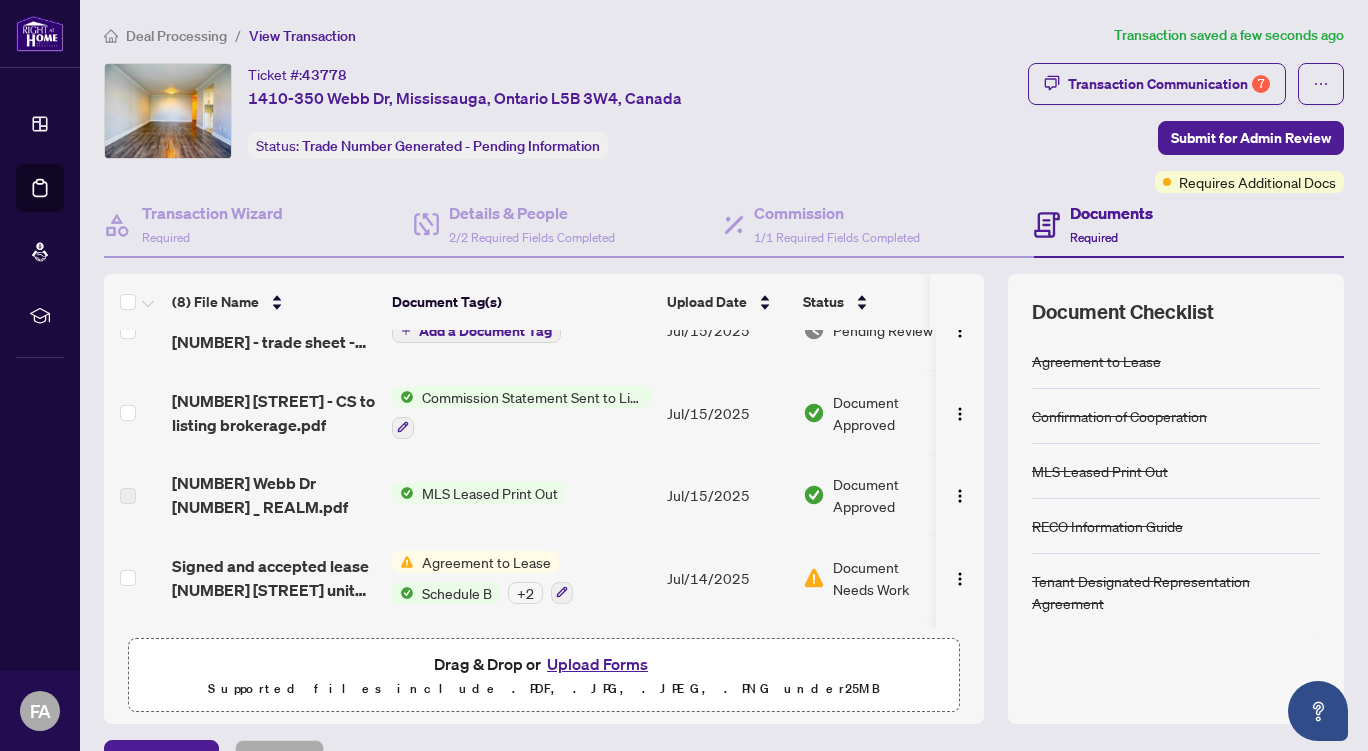 scroll, scrollTop: 373, scrollLeft: 0, axis: vertical 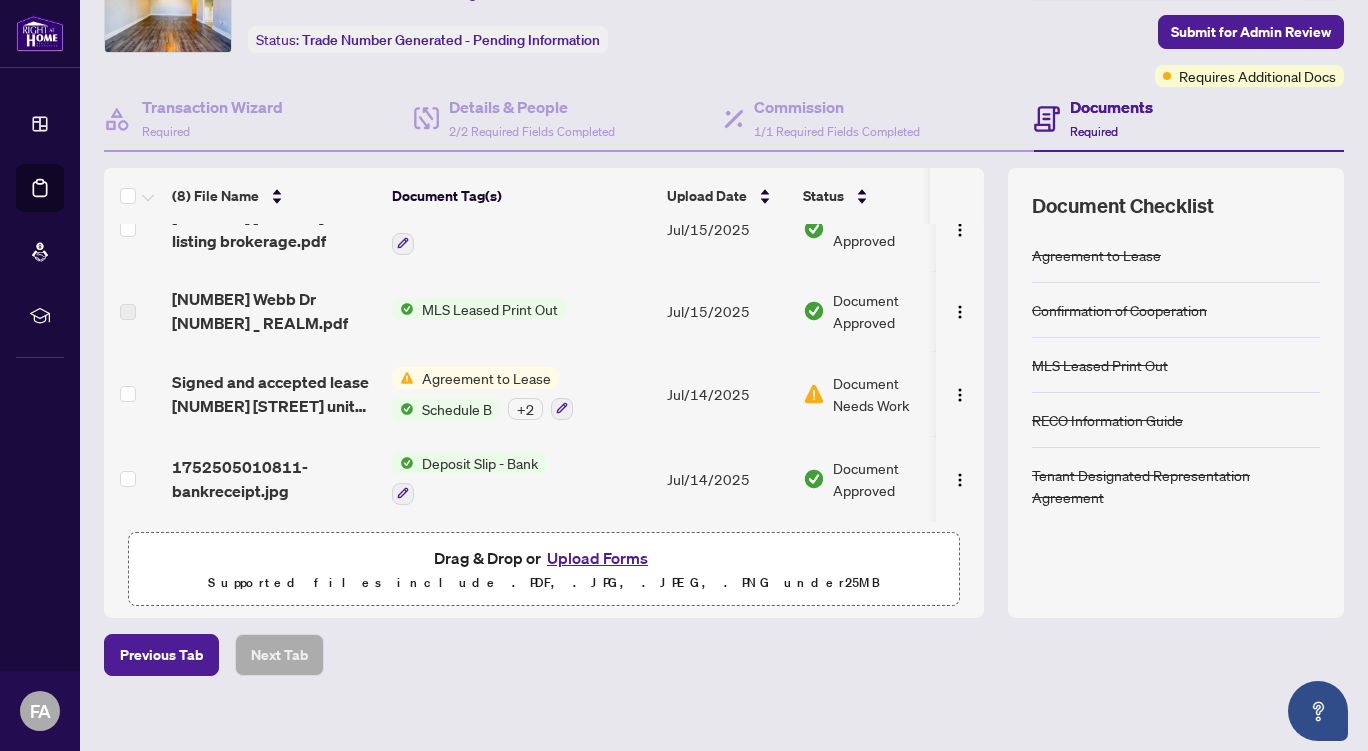 click at bounding box center [960, 395] 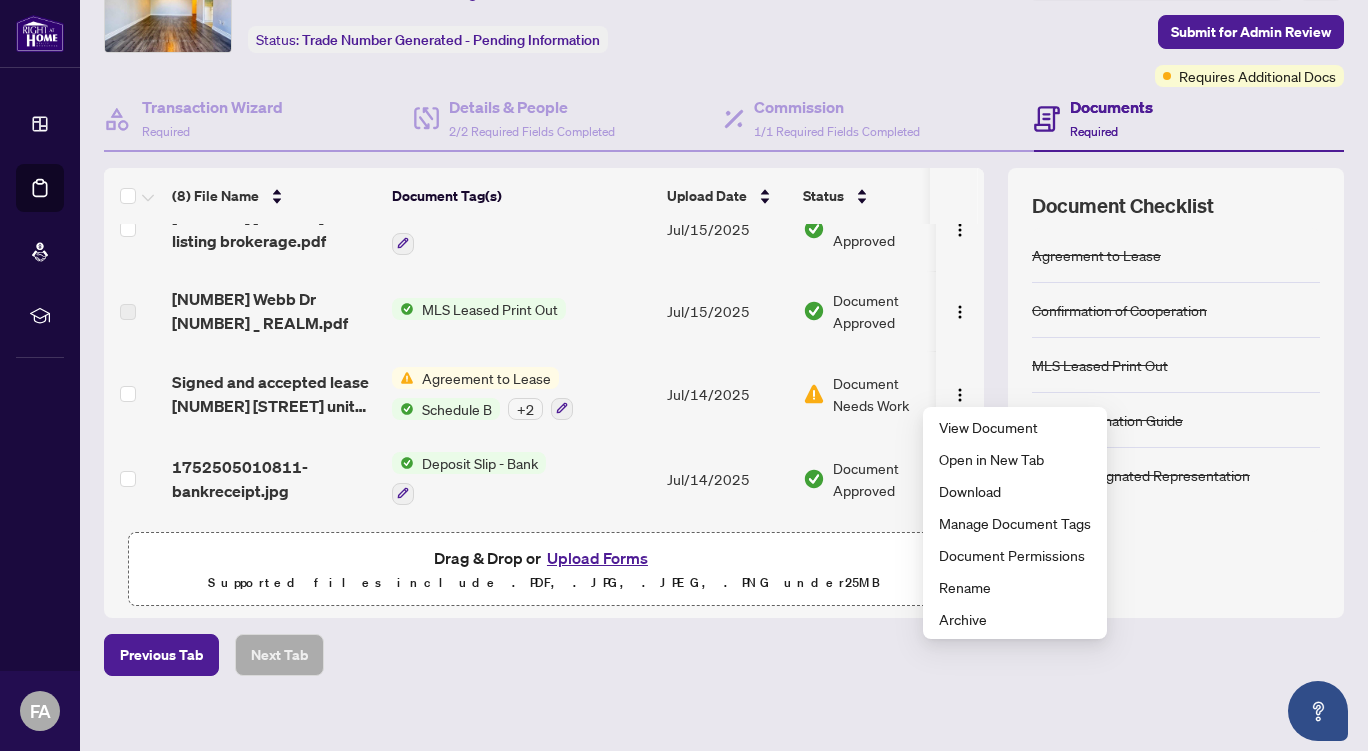 click on "Document Needs Work" at bounding box center [885, 394] 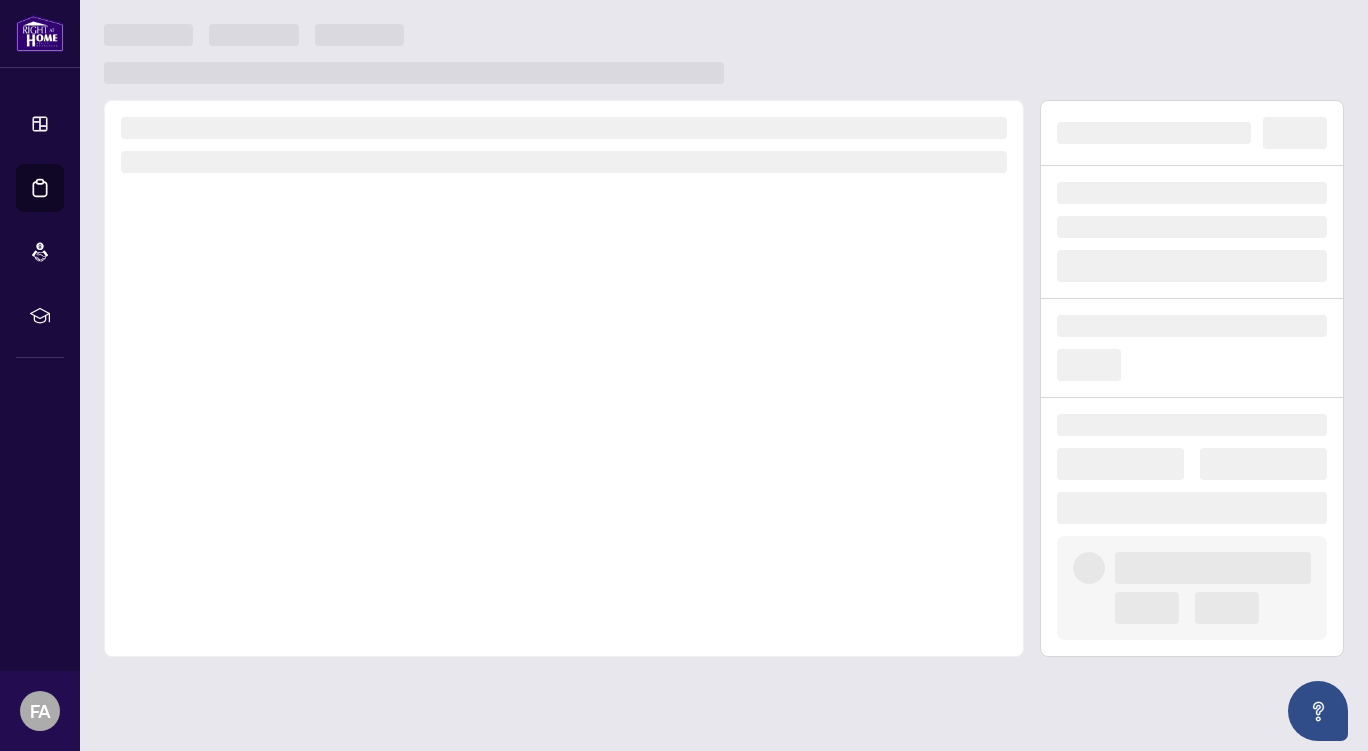 scroll, scrollTop: 0, scrollLeft: 0, axis: both 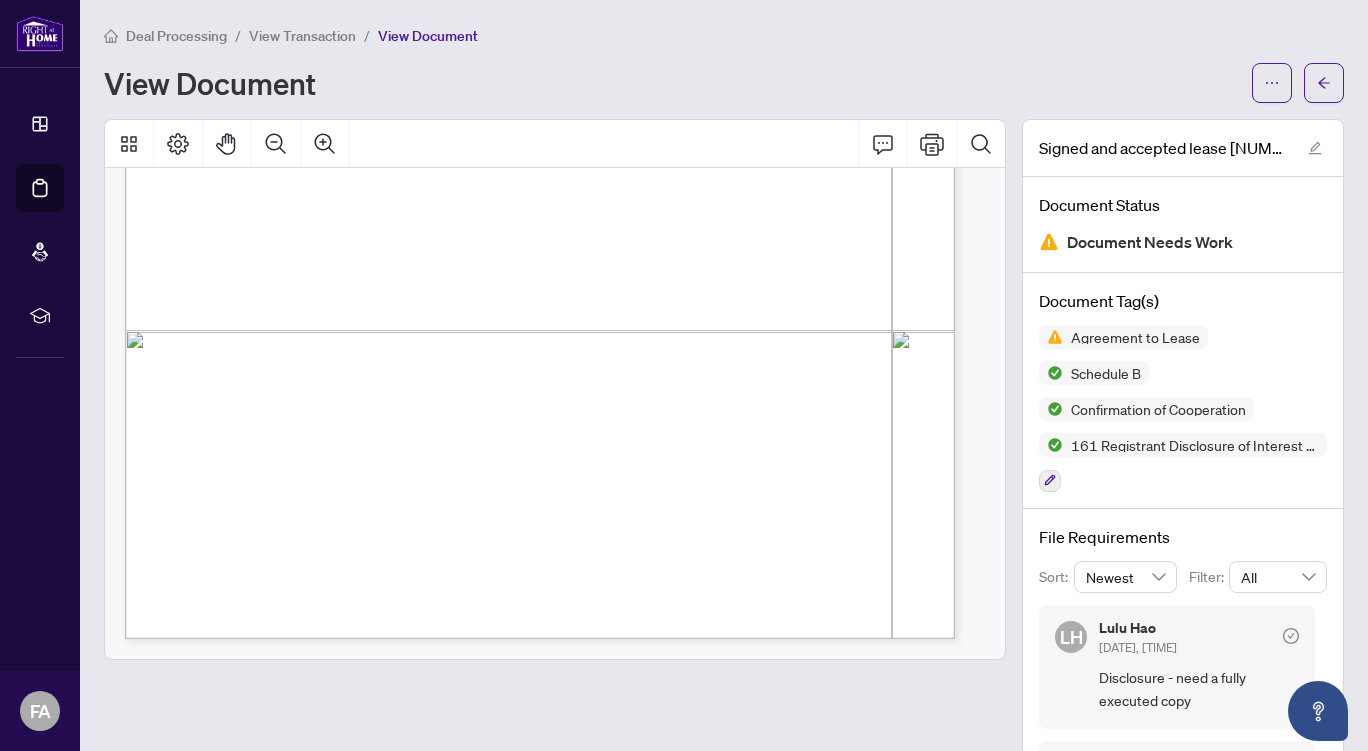 click 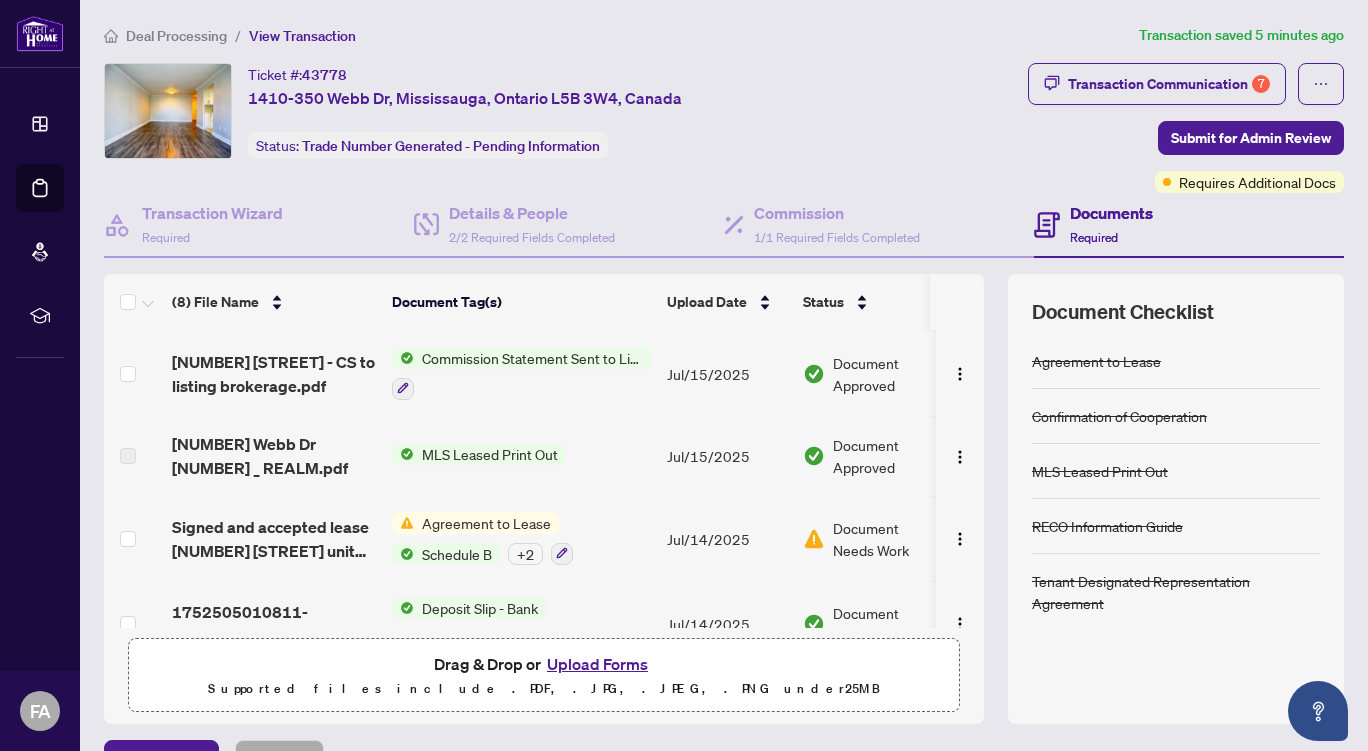 scroll, scrollTop: 373, scrollLeft: 0, axis: vertical 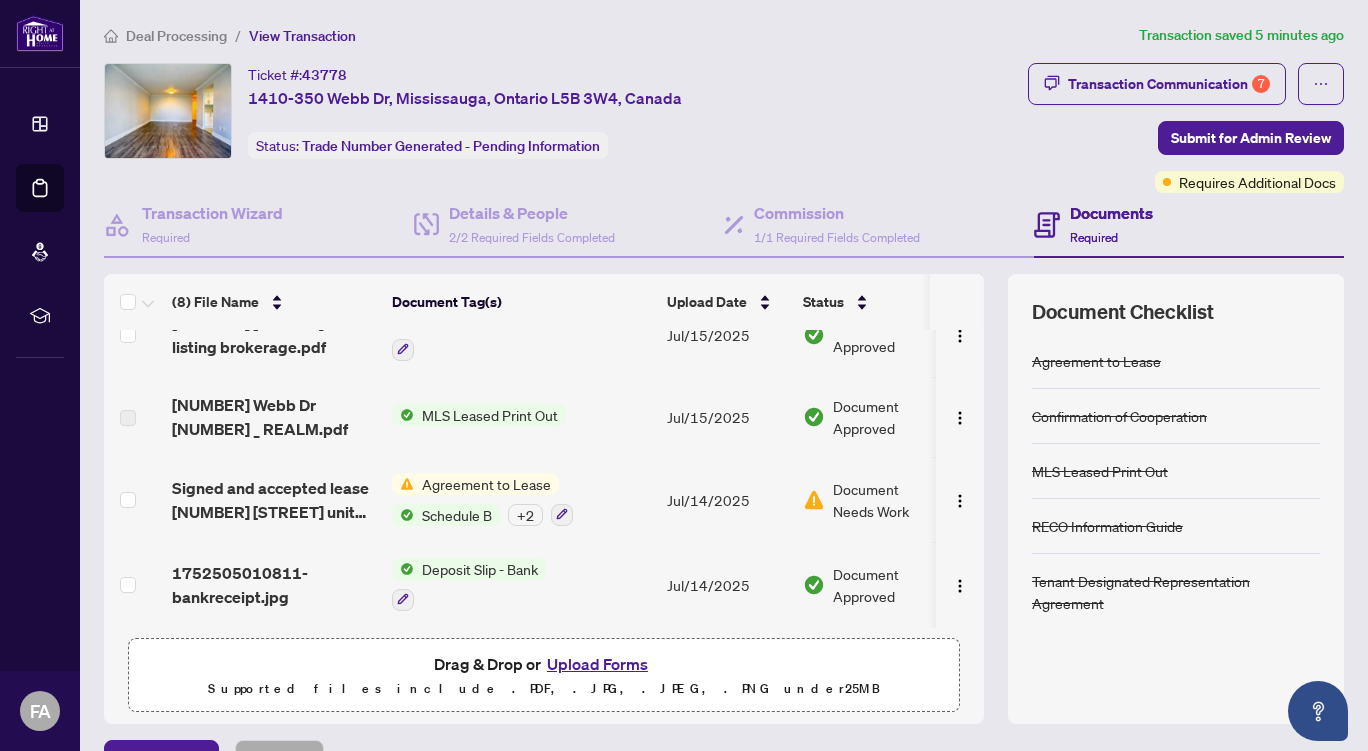 click on "Upload Forms" at bounding box center (597, 664) 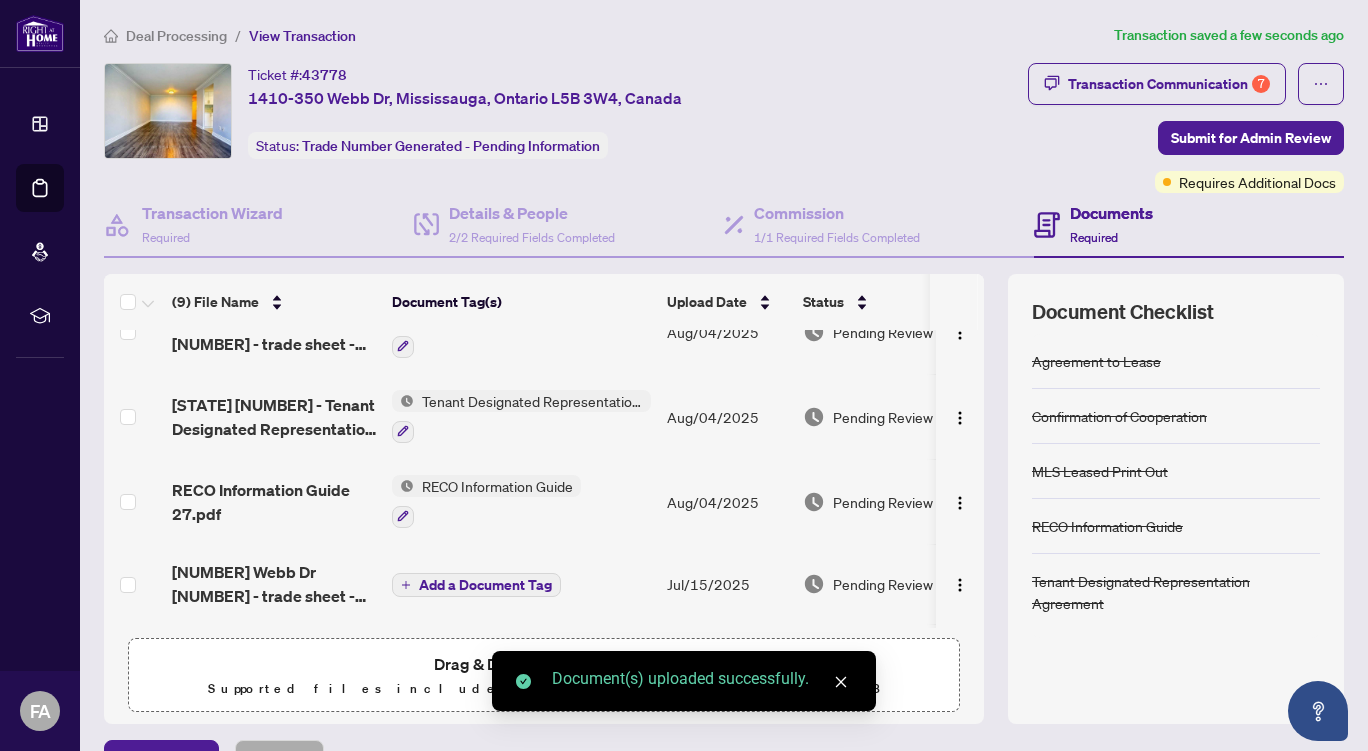 scroll, scrollTop: 0, scrollLeft: 0, axis: both 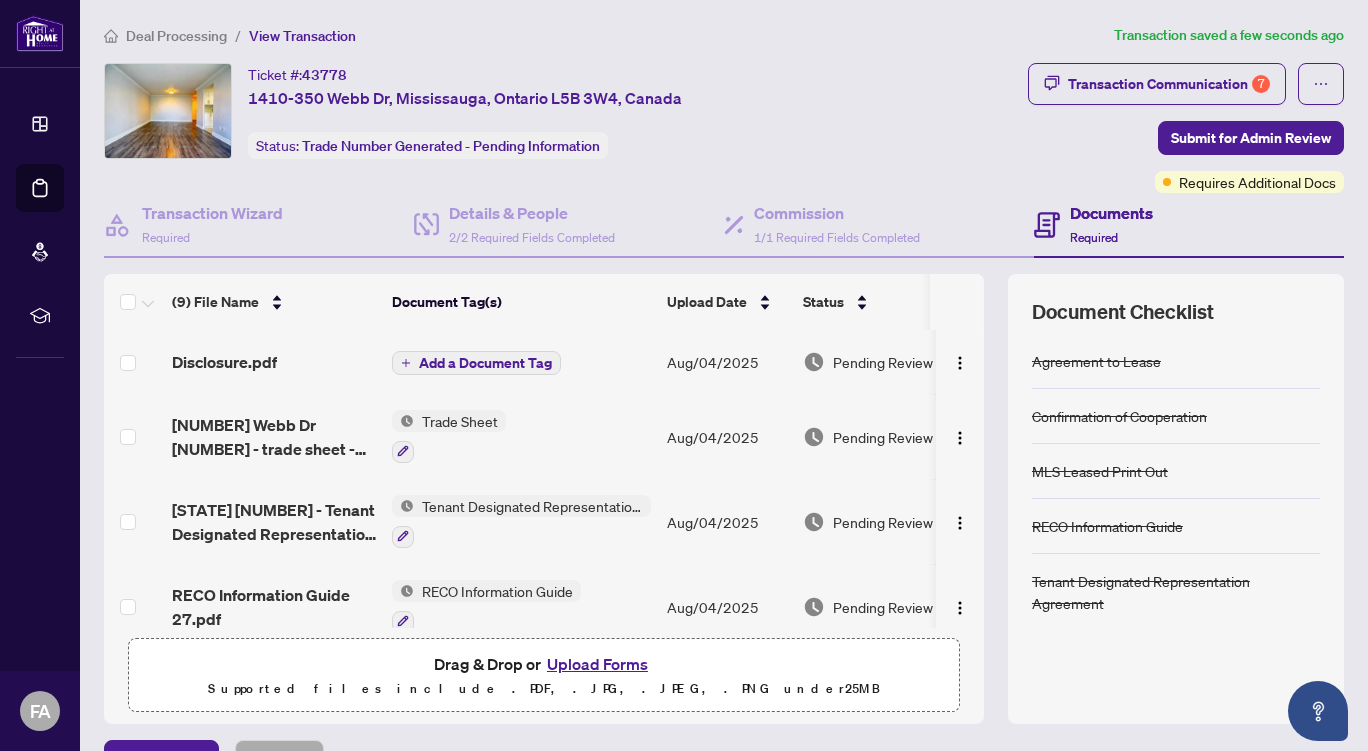click on "Add a Document Tag" at bounding box center (485, 363) 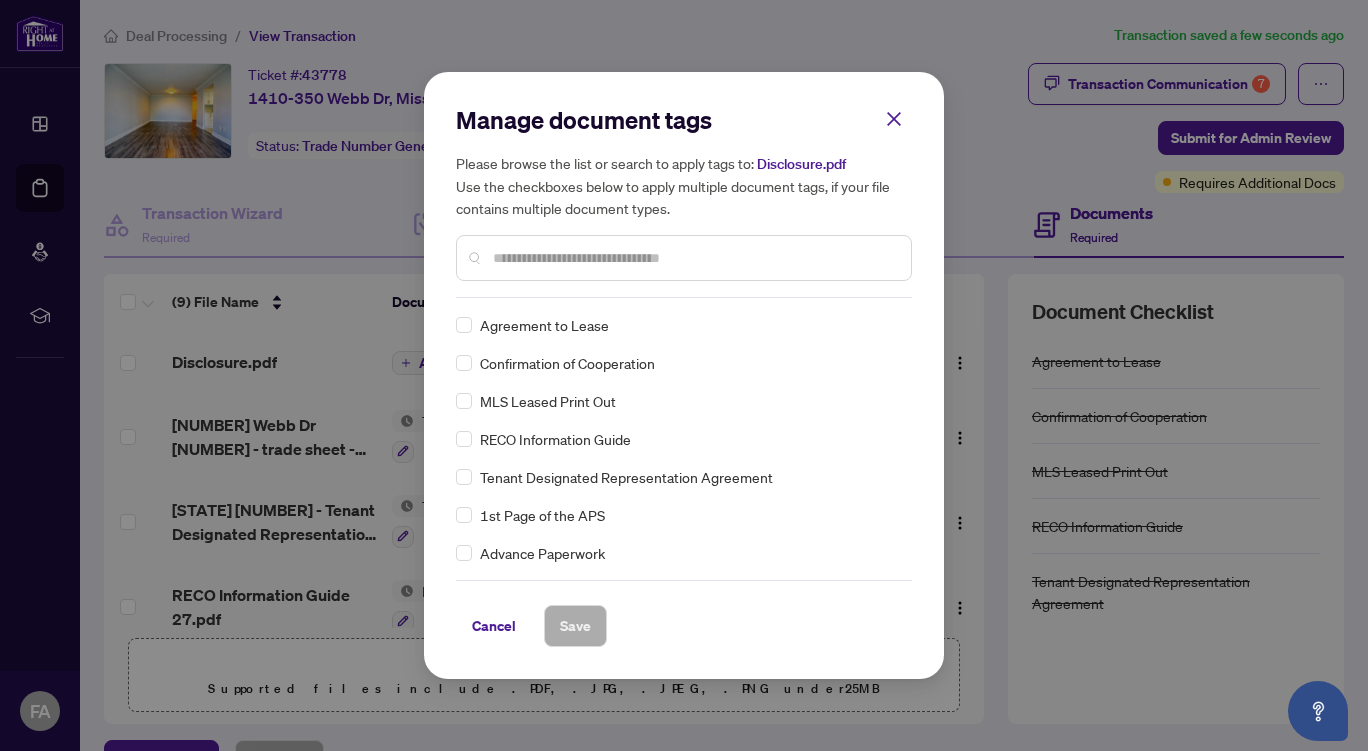 click at bounding box center [694, 258] 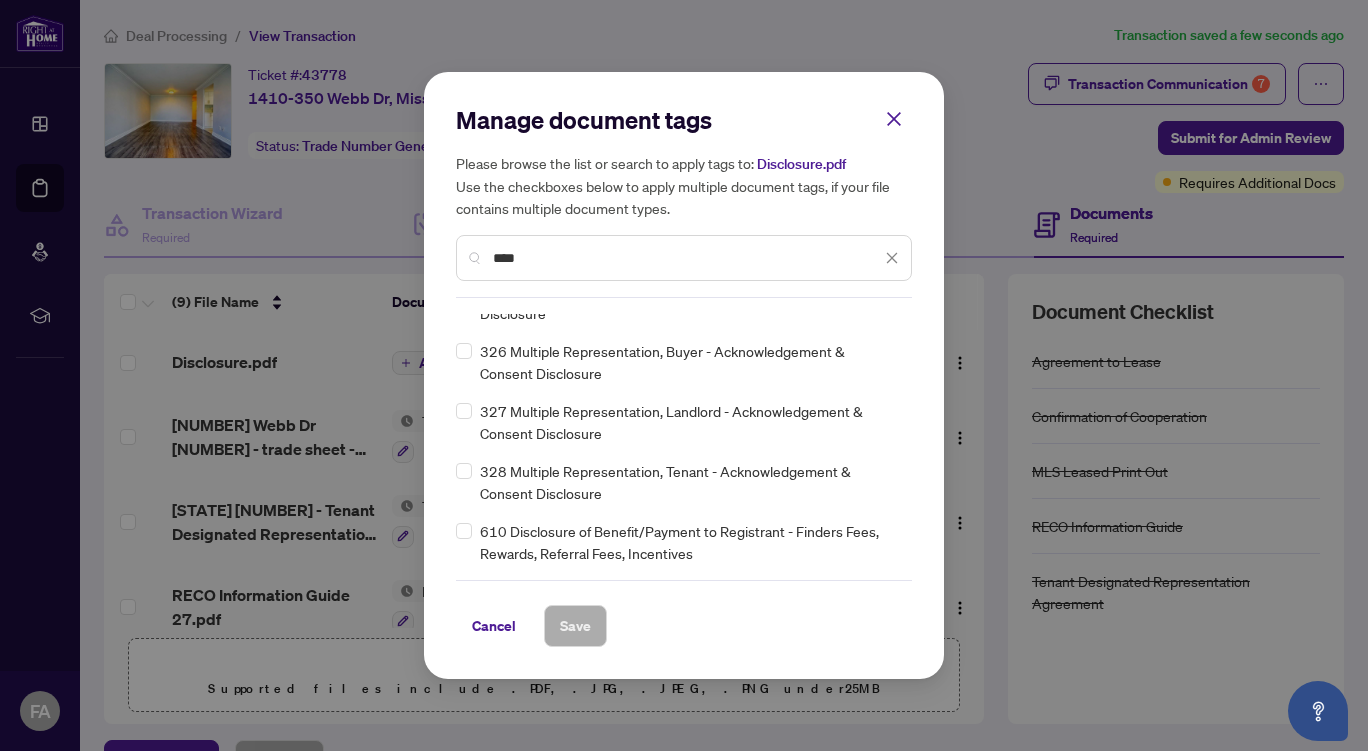 scroll, scrollTop: 0, scrollLeft: 0, axis: both 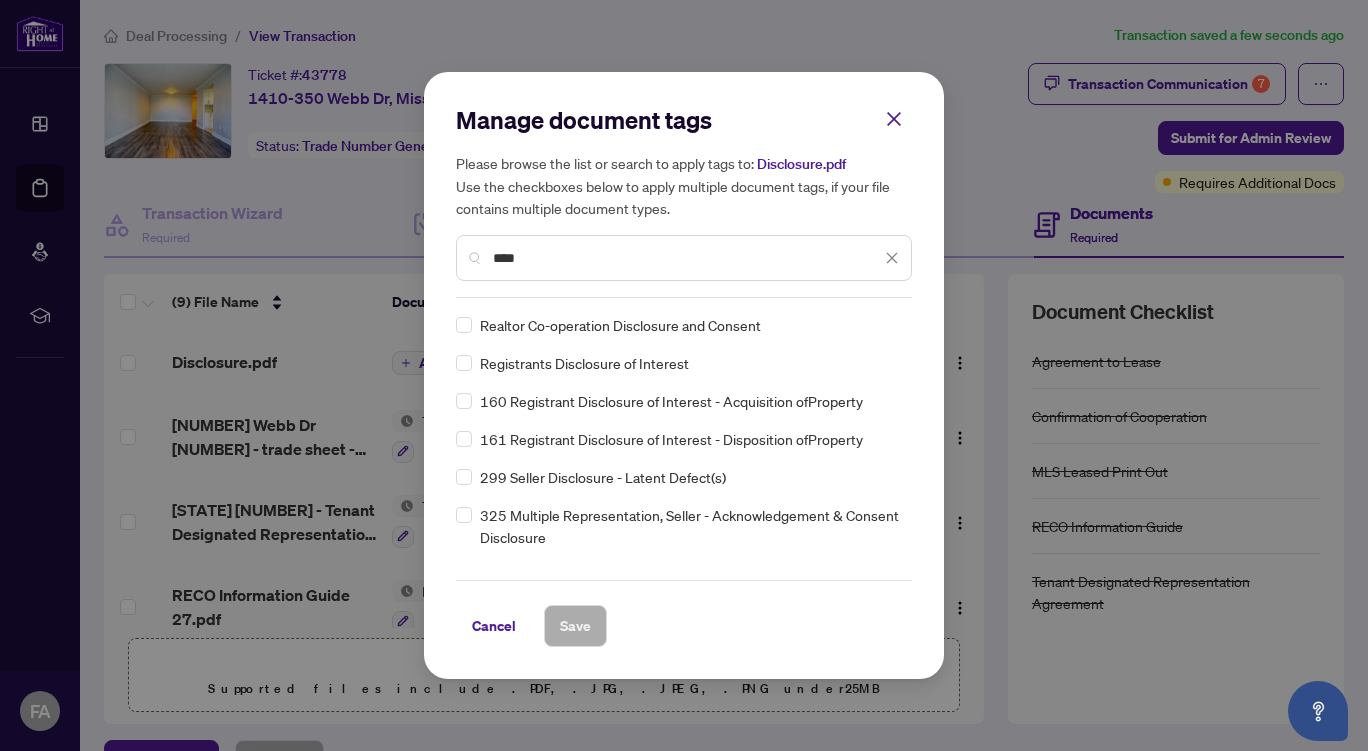 type on "****" 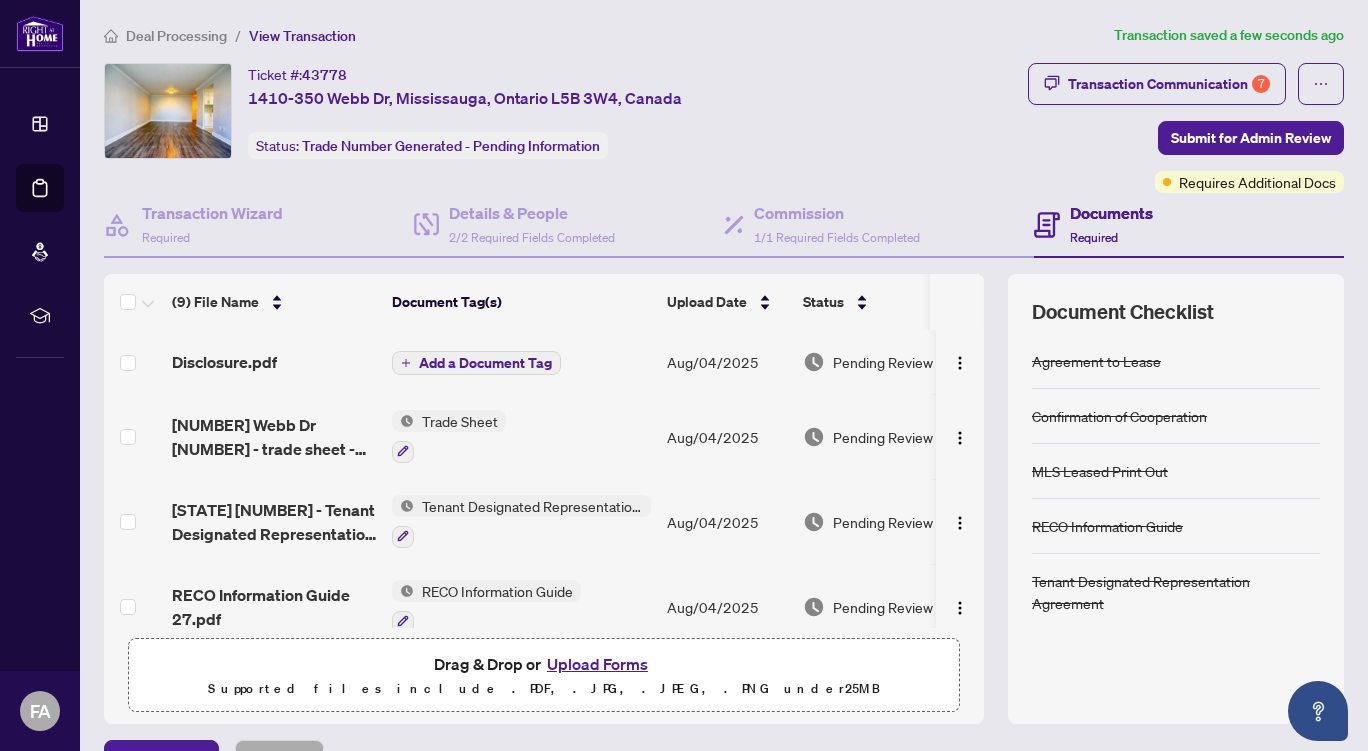 click on "Add a Document Tag" at bounding box center [485, 363] 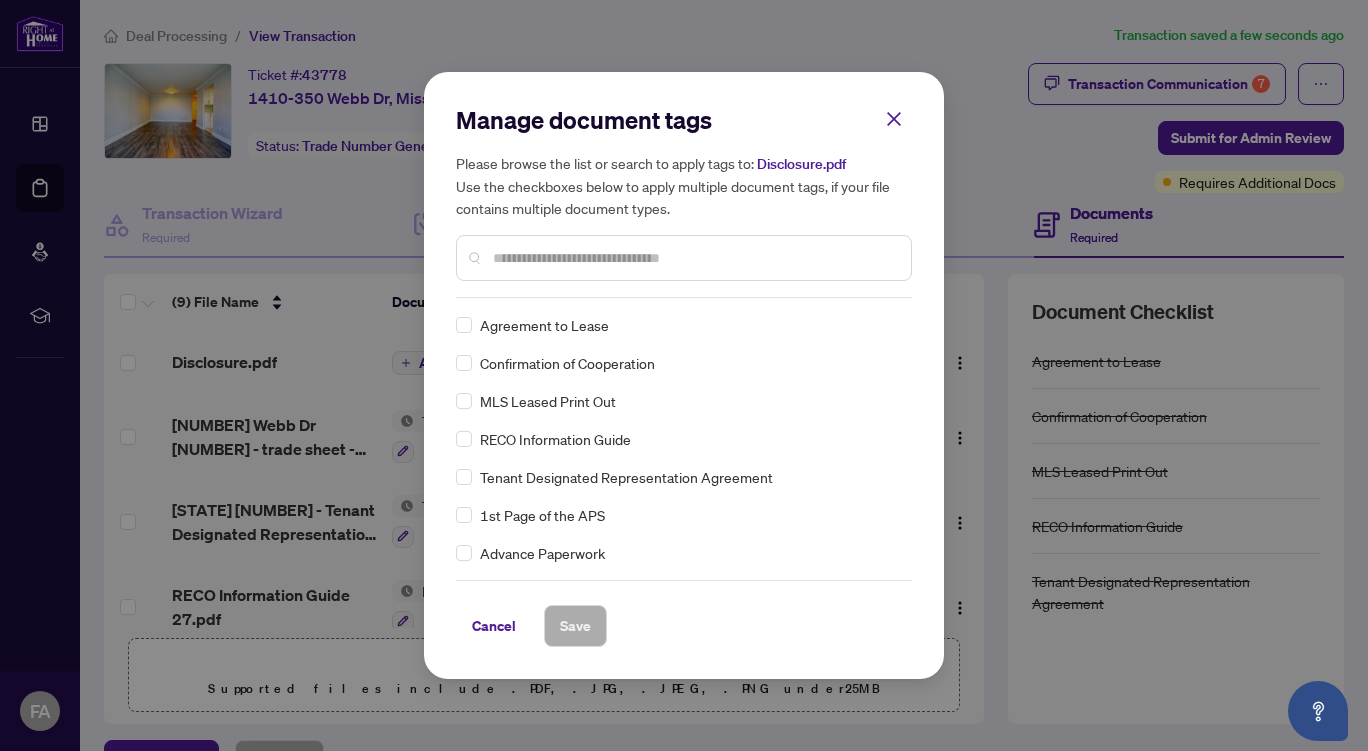 click at bounding box center [694, 258] 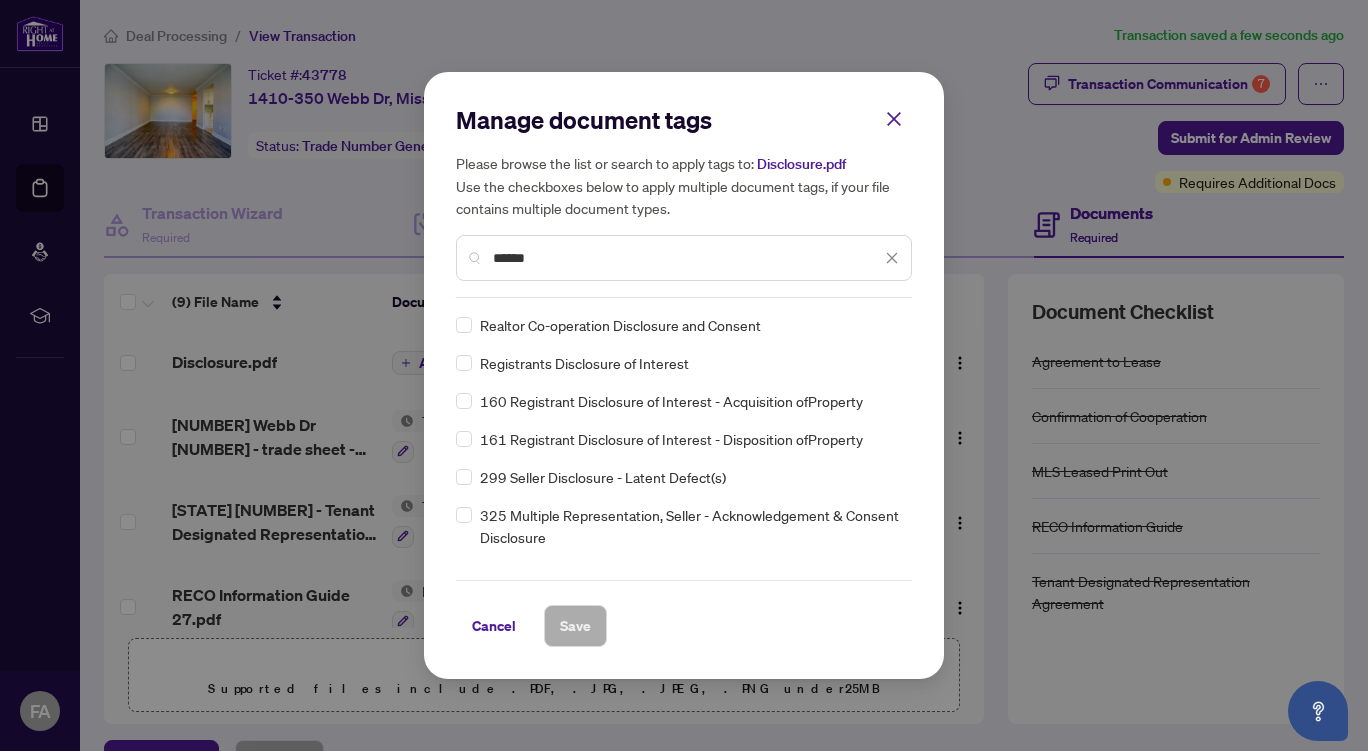 type on "******" 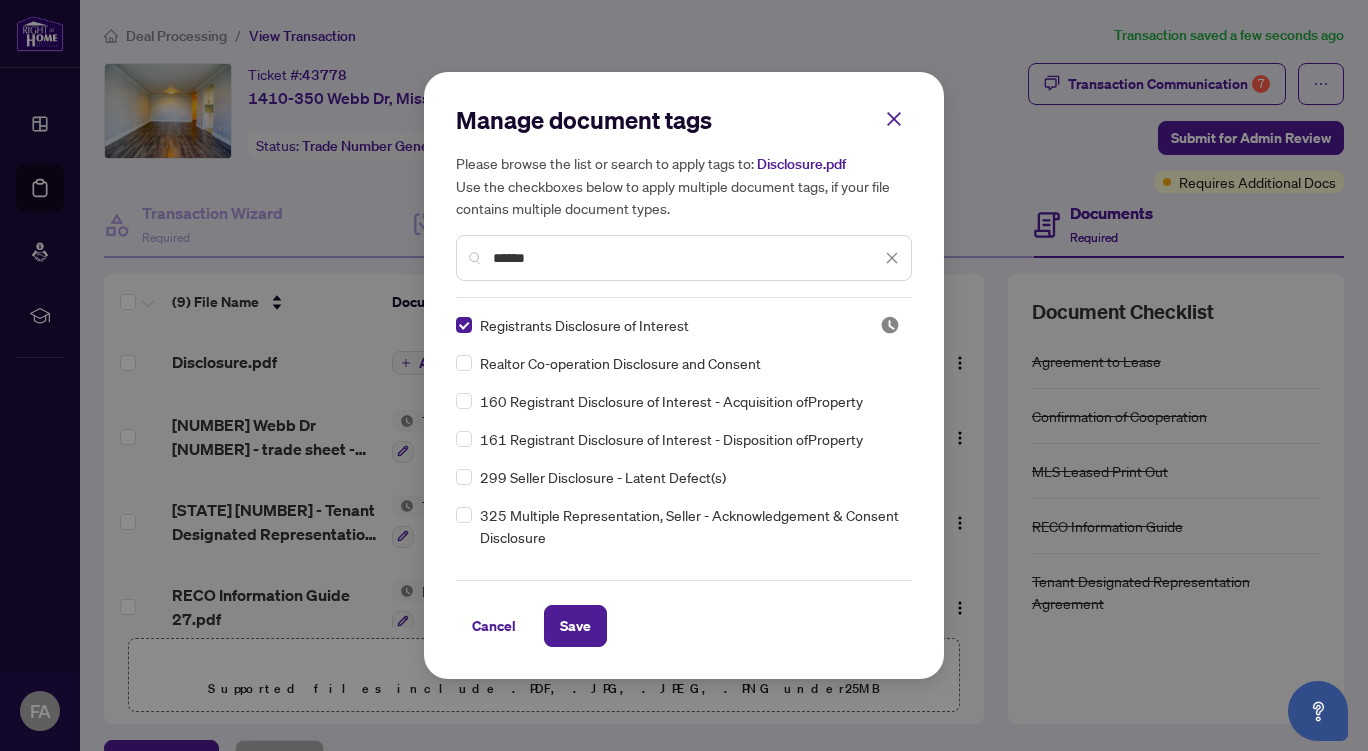 click on "Save" at bounding box center [575, 626] 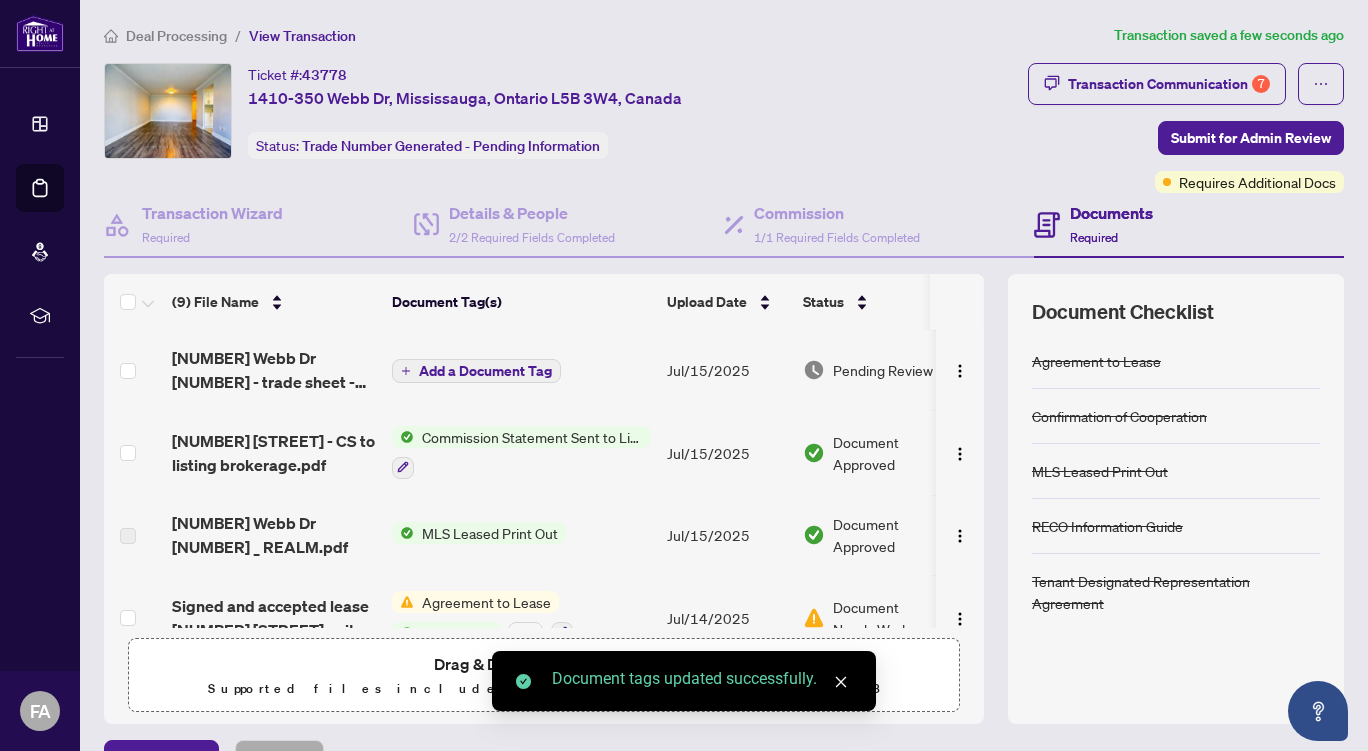 scroll, scrollTop: 457, scrollLeft: 0, axis: vertical 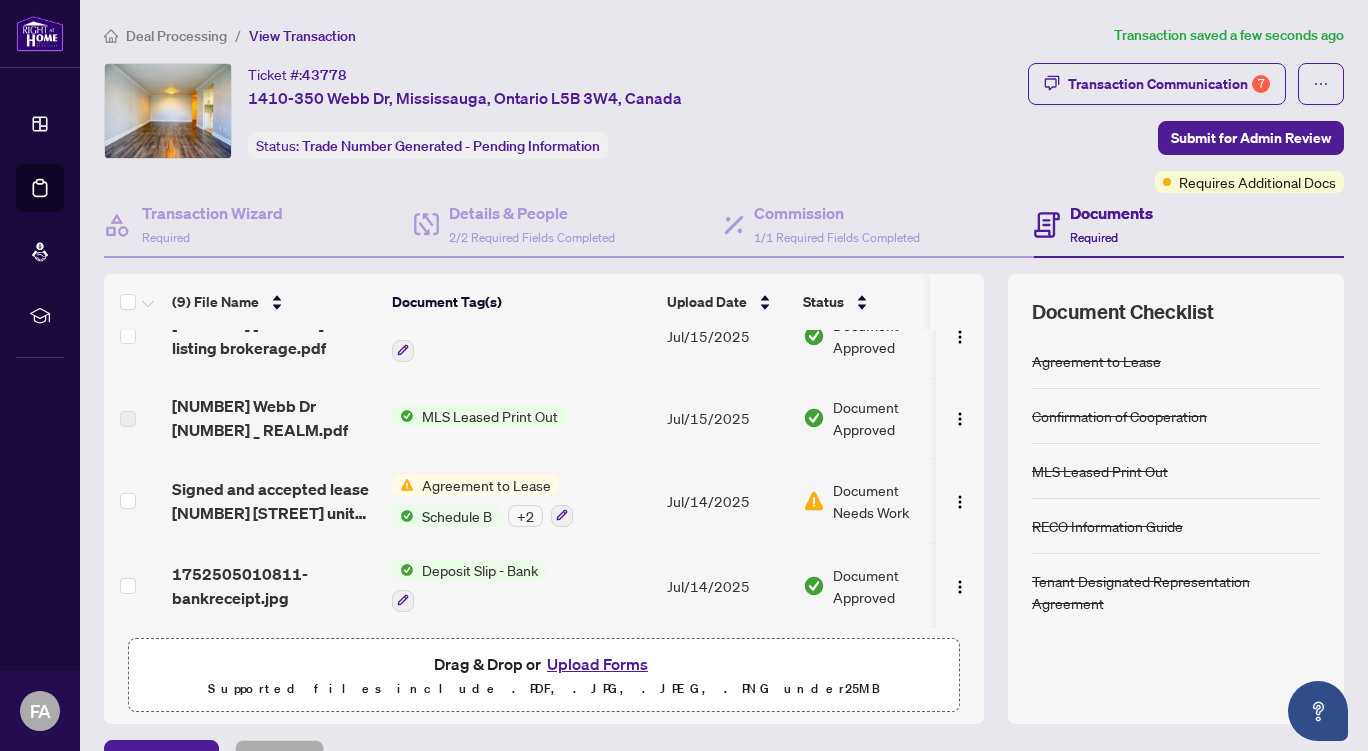 click on "Submit for Admin Review" at bounding box center (1251, 138) 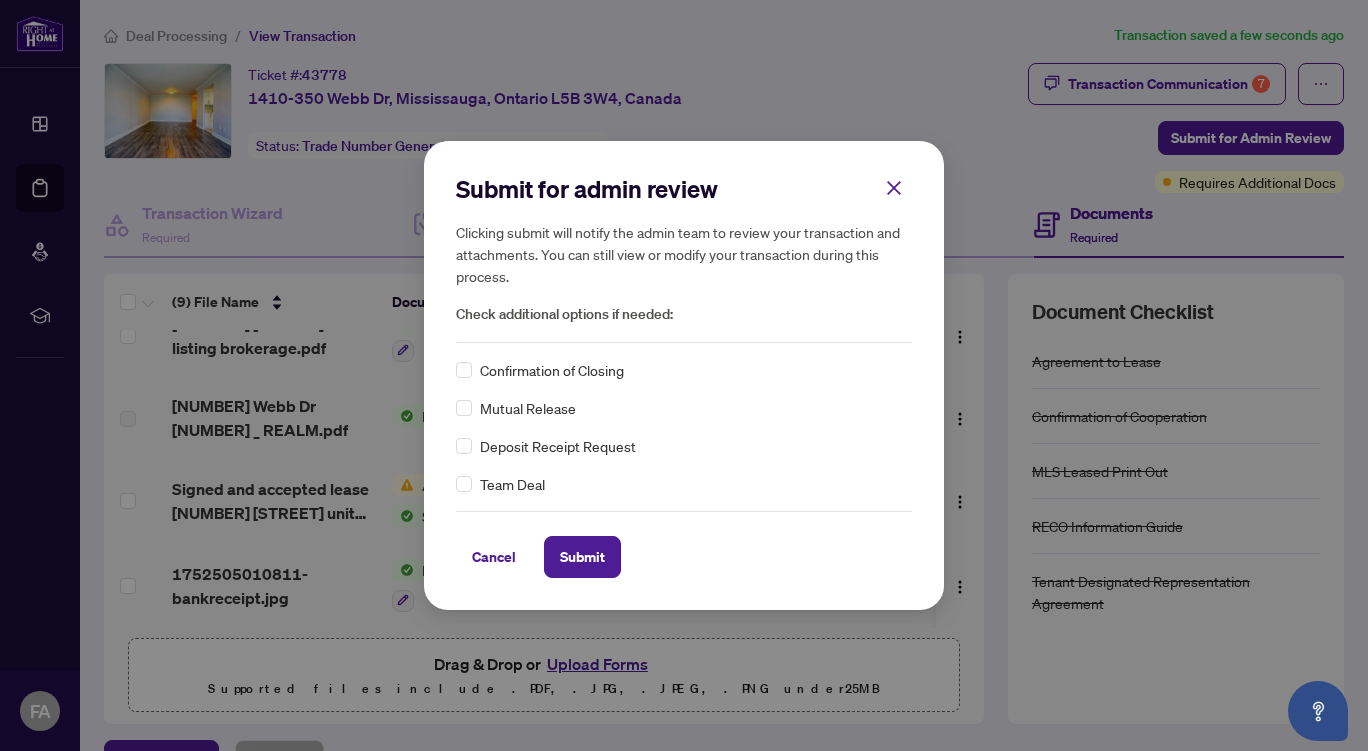 click on "Submit" at bounding box center (582, 557) 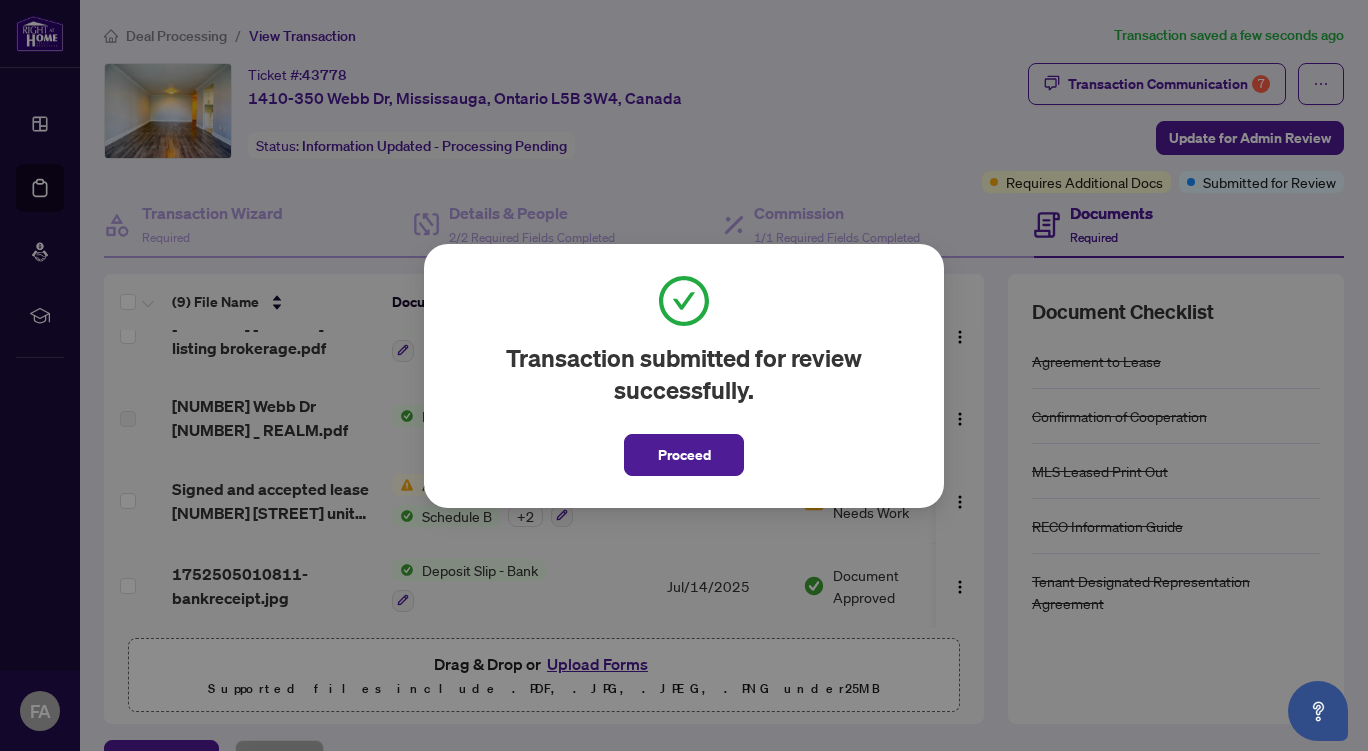 click on "Proceed" at bounding box center (684, 455) 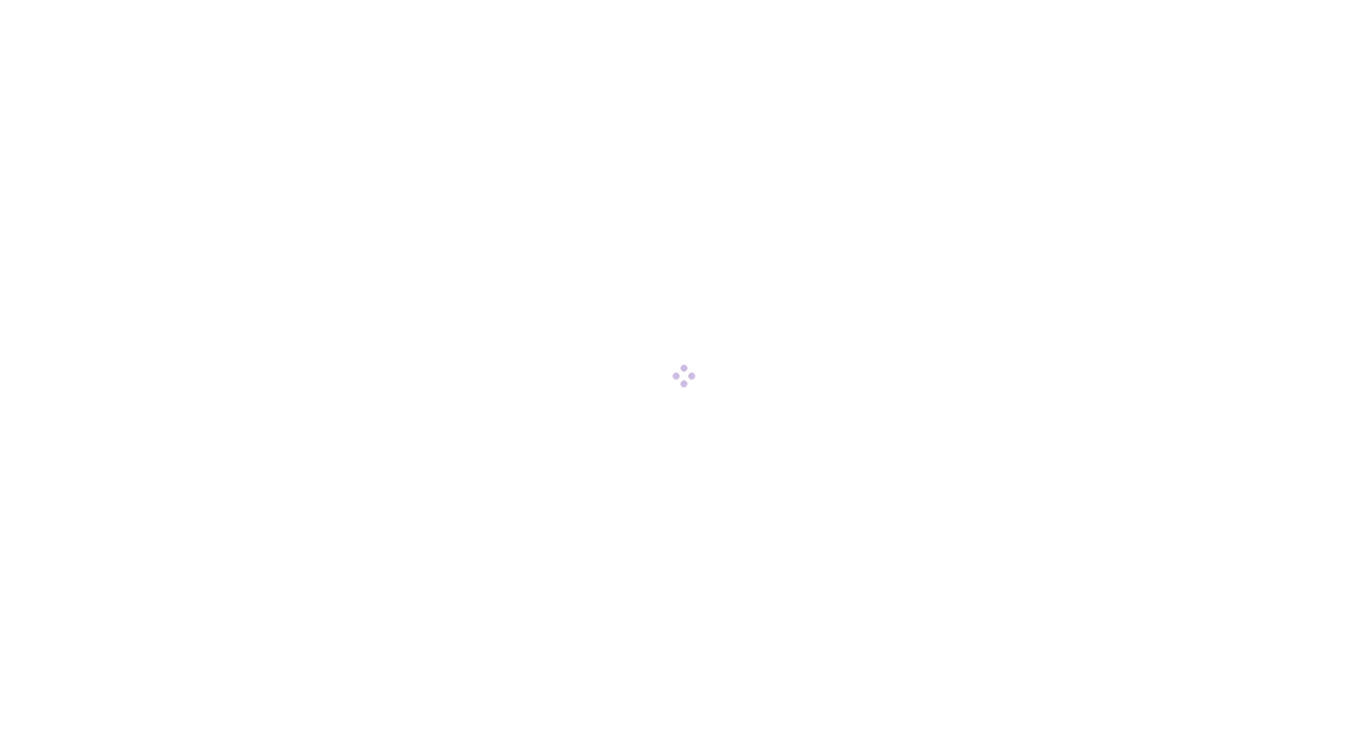scroll, scrollTop: 0, scrollLeft: 0, axis: both 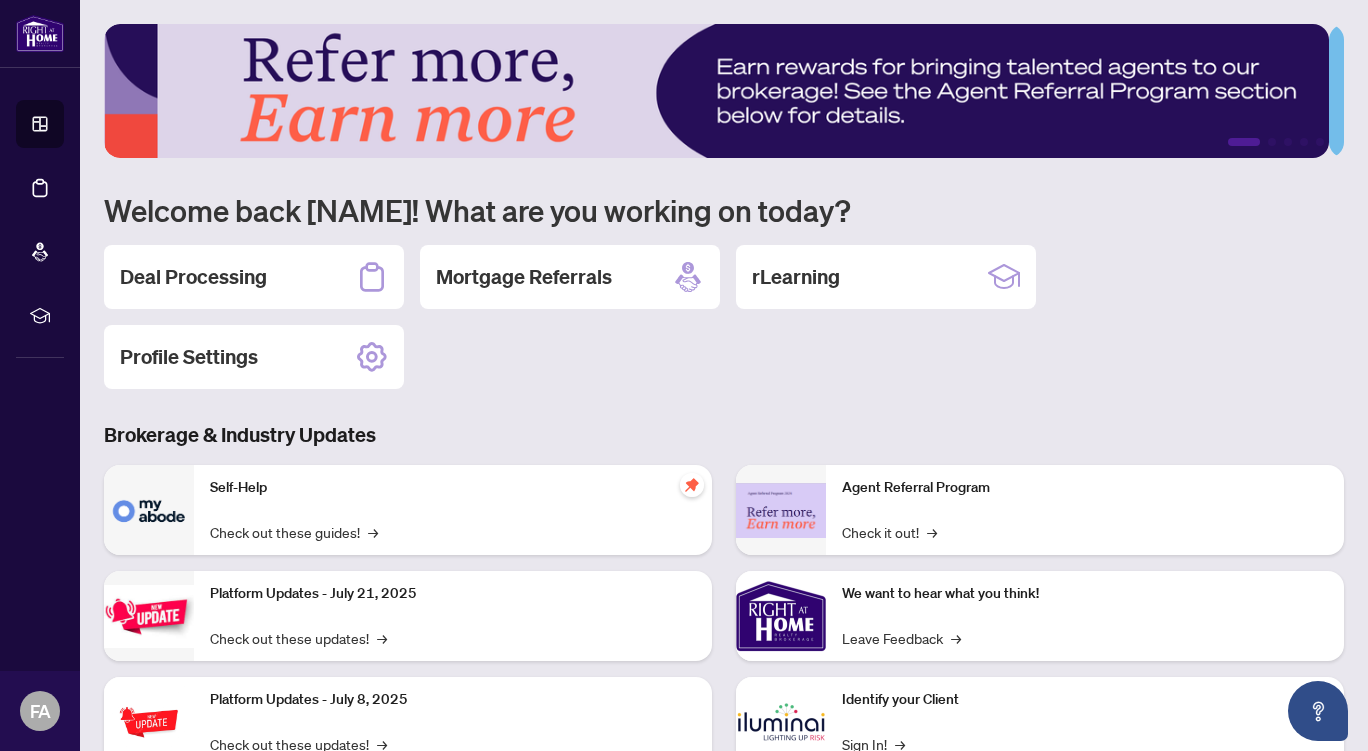 click on "Deal Processing" at bounding box center (254, 277) 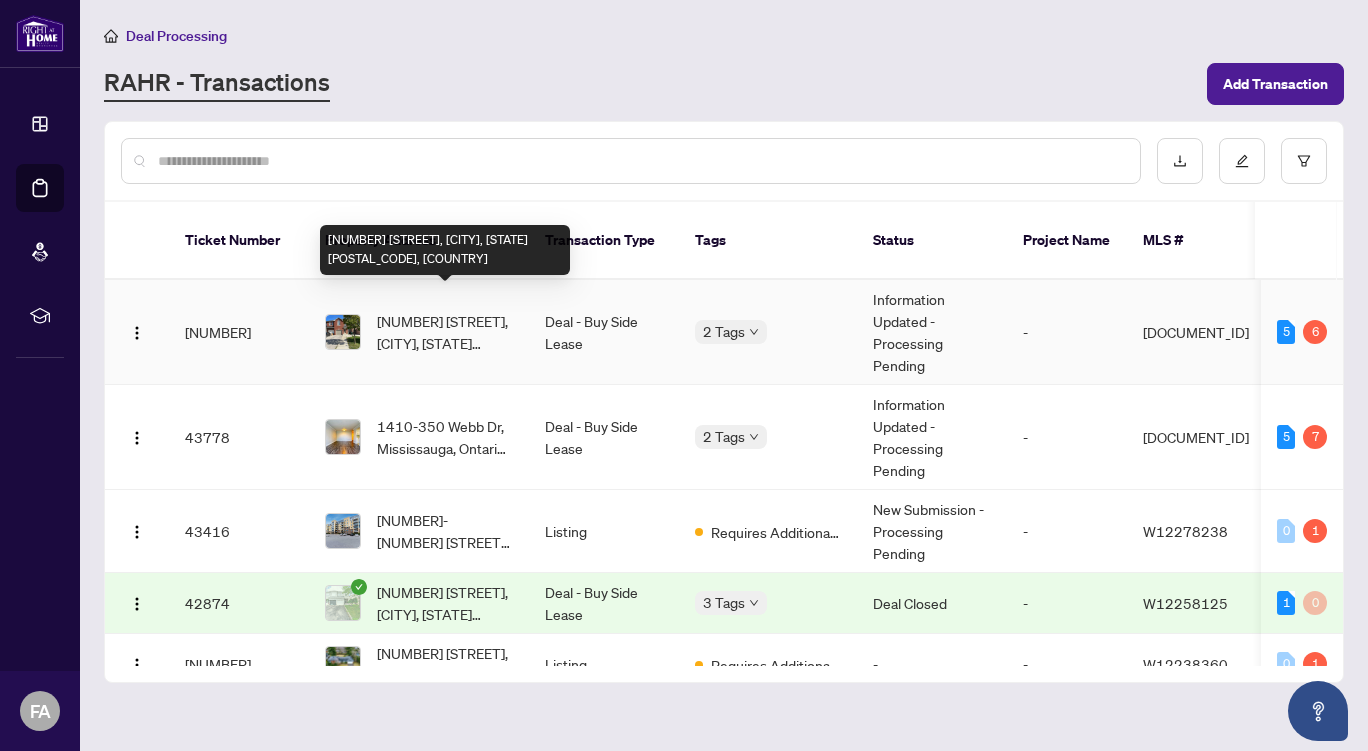 click on "[NUMBER] [STREET], [CITY], [STATE] [POSTAL_CODE], [COUNTRY]" at bounding box center [445, 332] 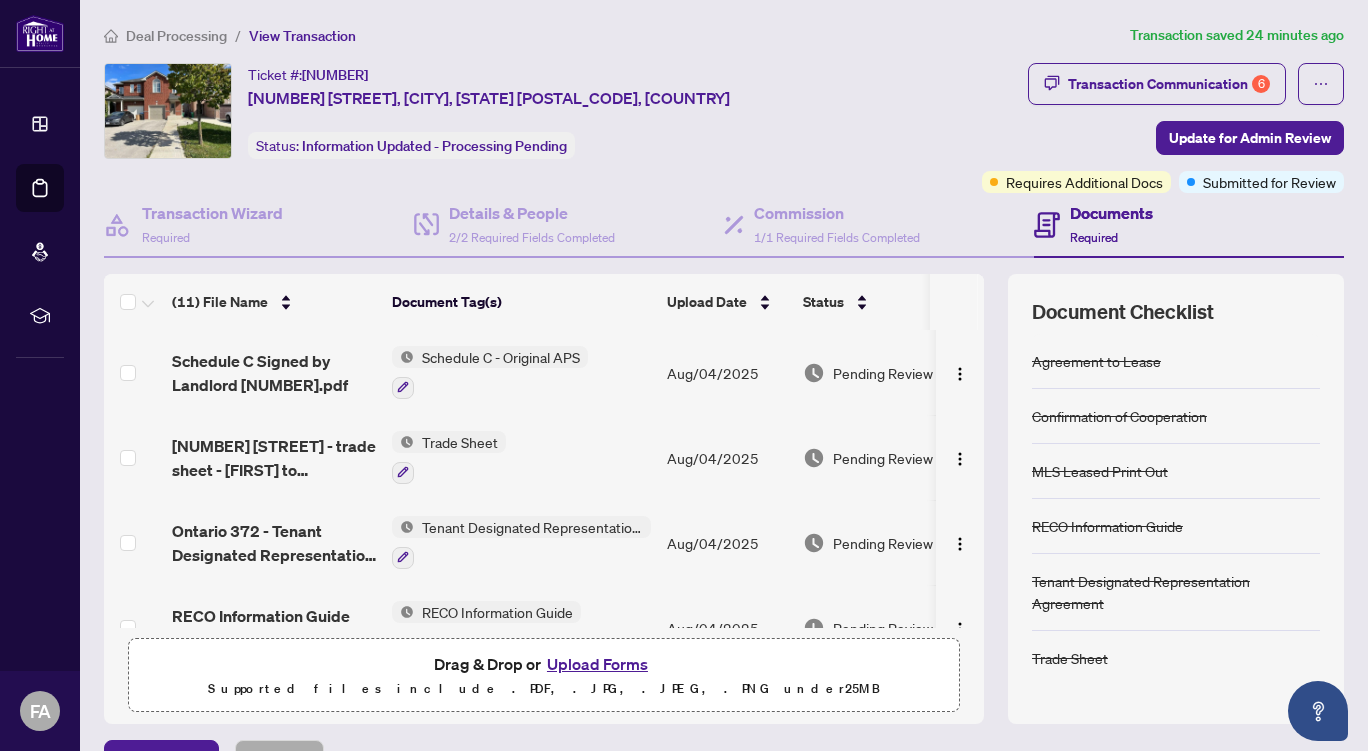 click on "Update for Admin Review" at bounding box center [1250, 138] 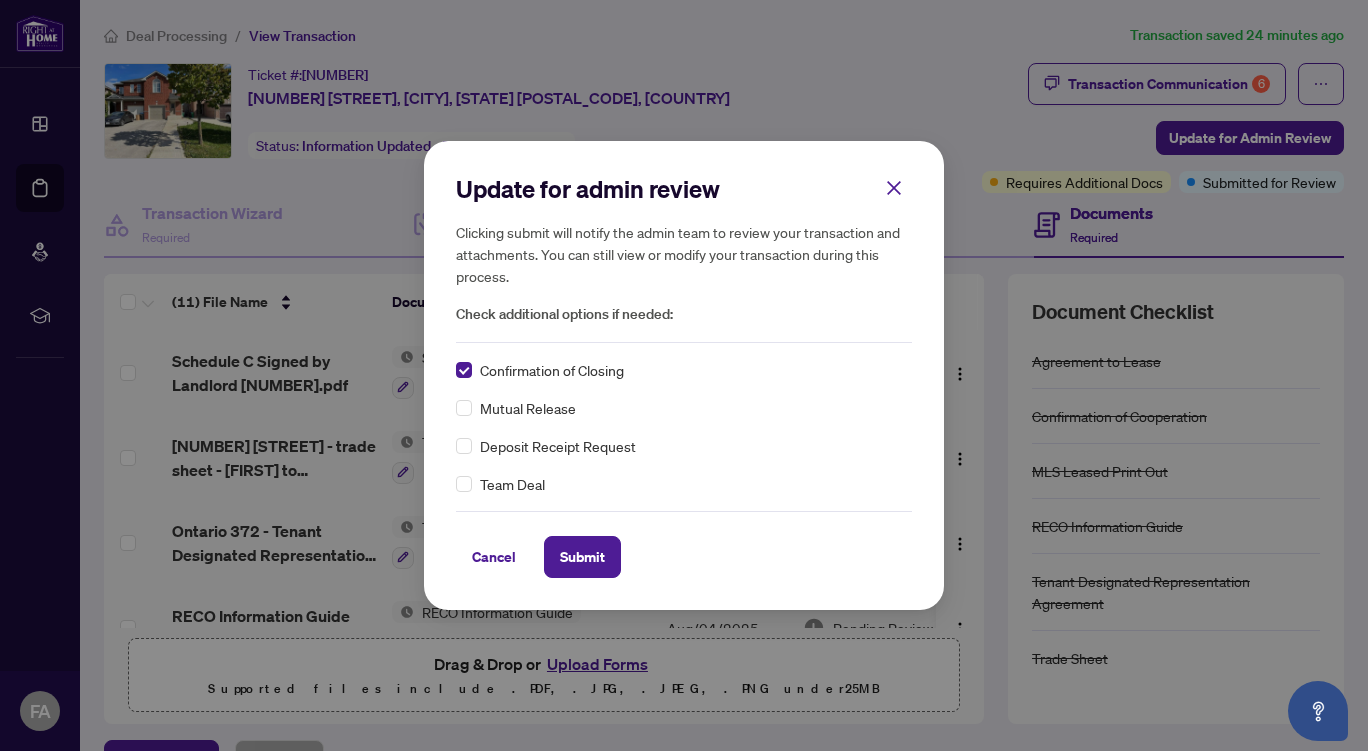 click on "Submit" at bounding box center [582, 557] 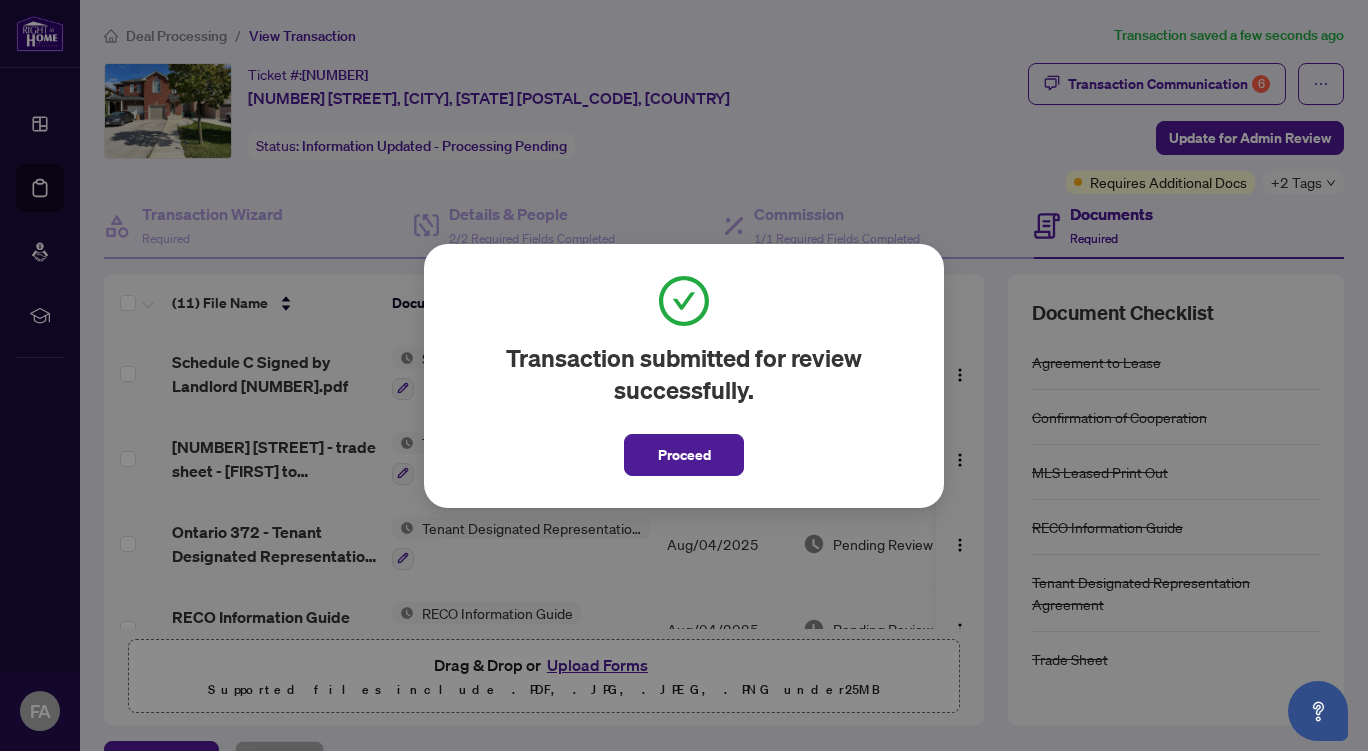 click on "Proceed" at bounding box center [684, 455] 